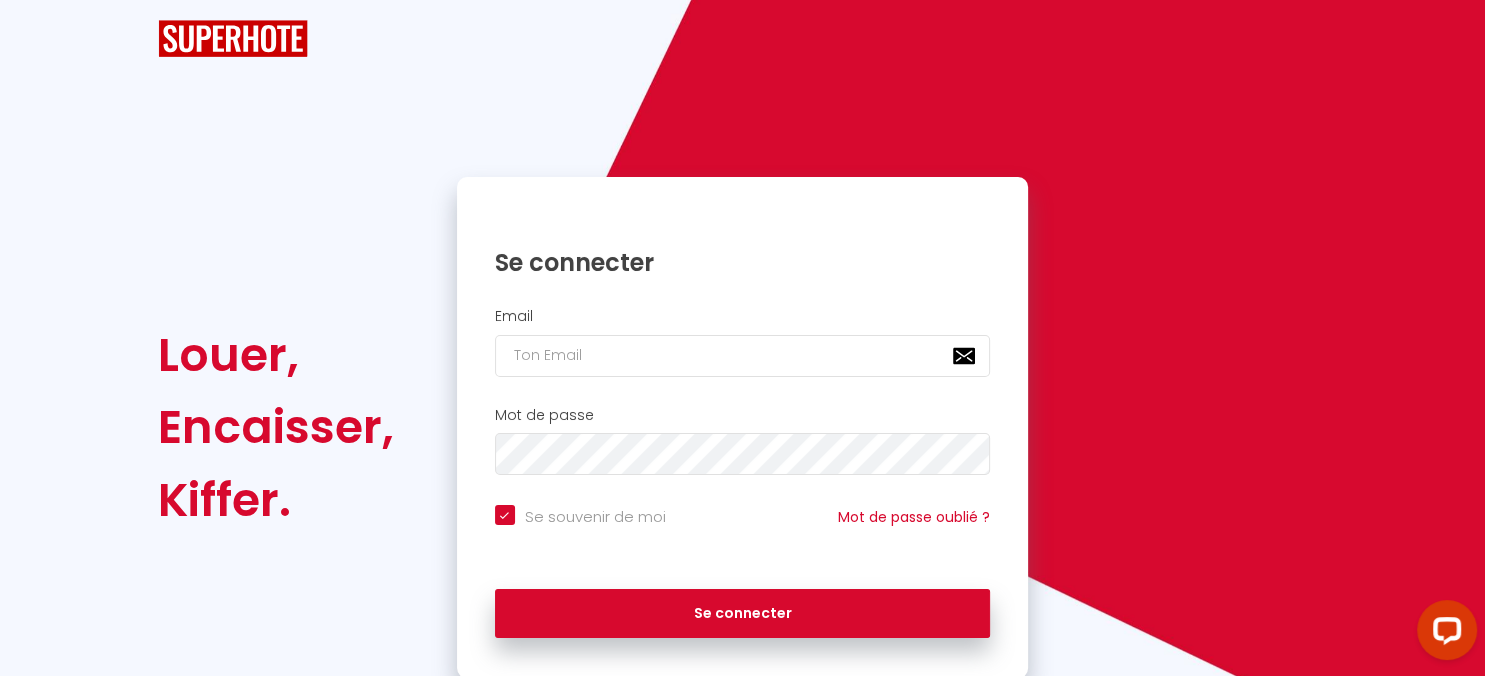 scroll, scrollTop: 0, scrollLeft: 0, axis: both 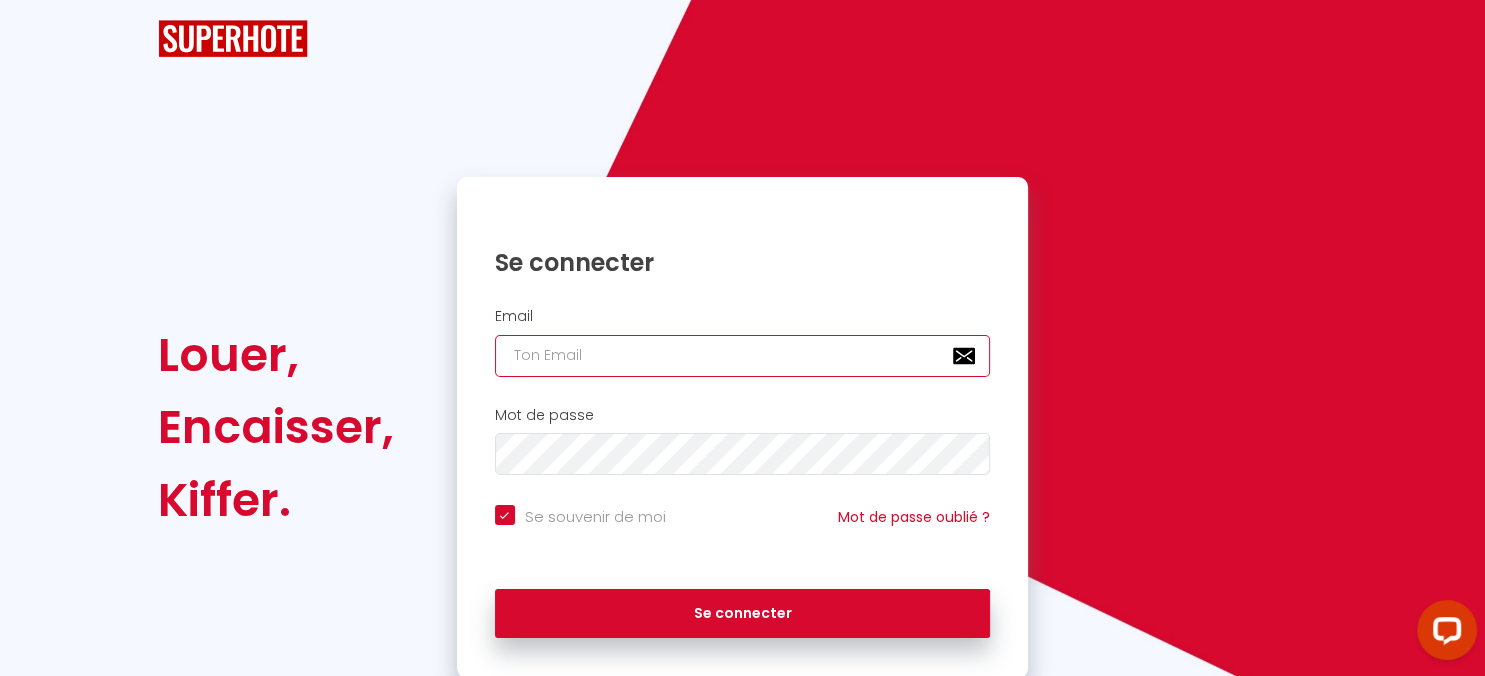 click at bounding box center (743, 356) 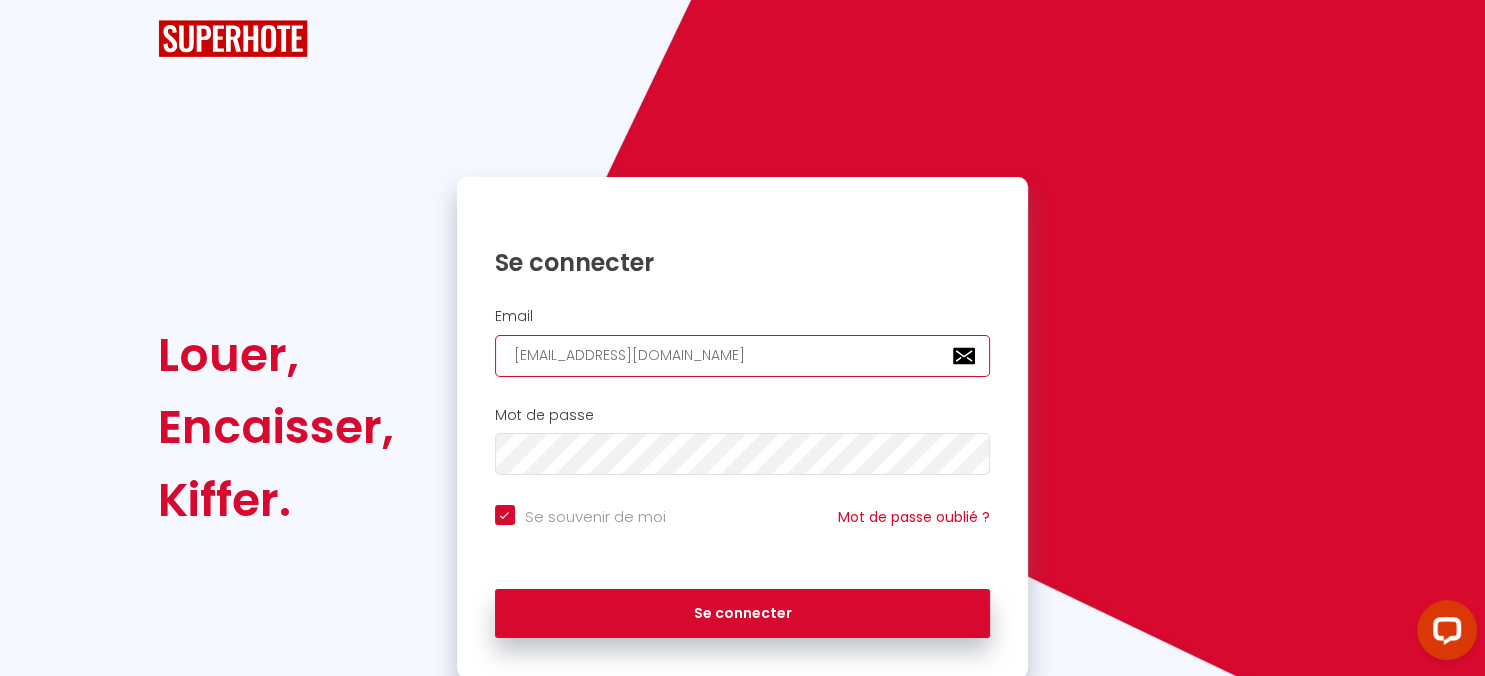 checkbox on "true" 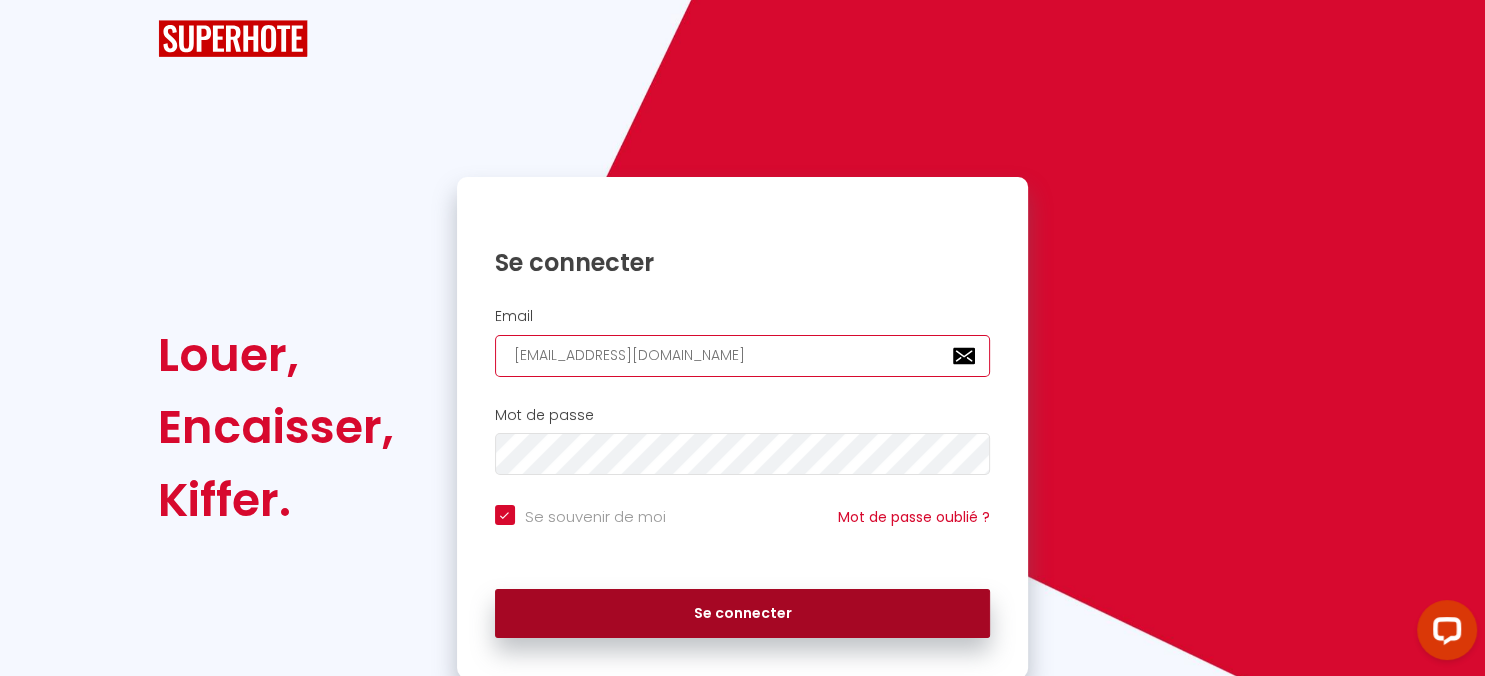 type on "[EMAIL_ADDRESS][DOMAIN_NAME]" 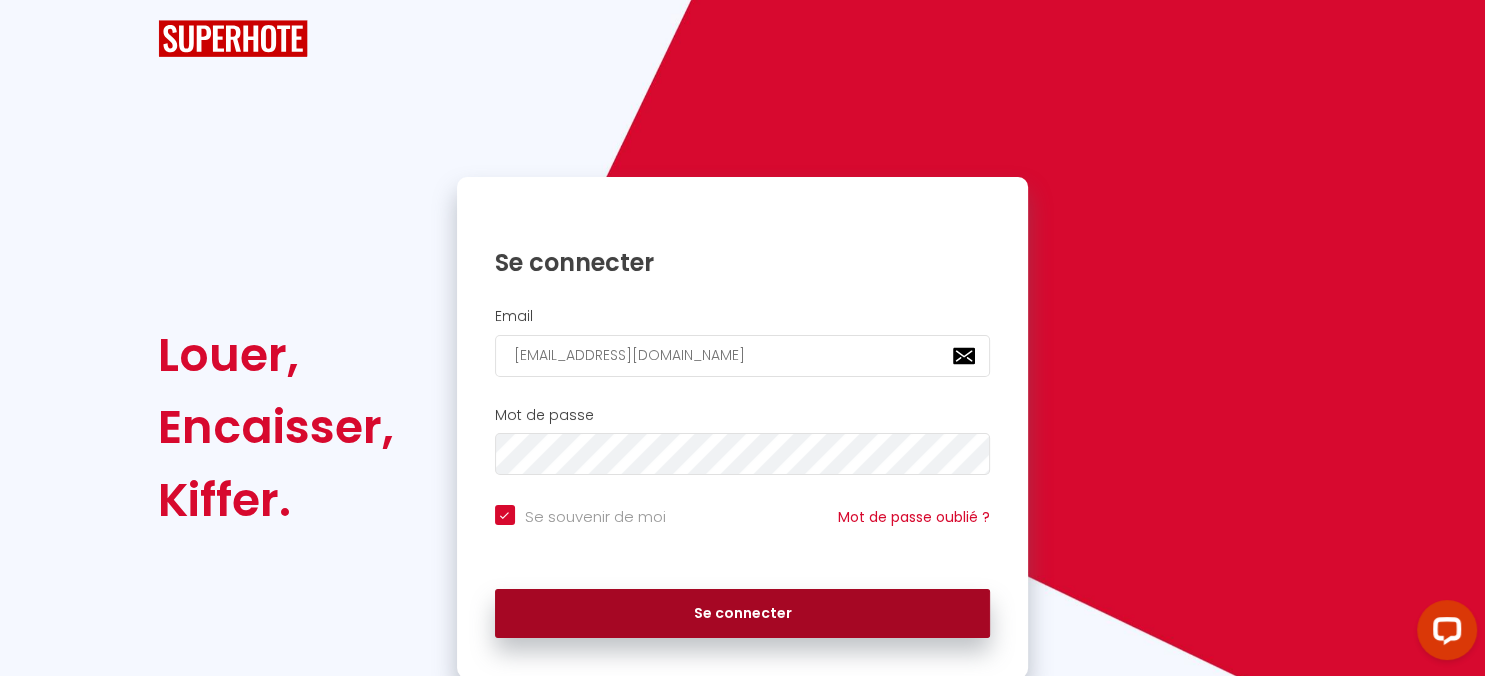 click on "Se connecter" at bounding box center [743, 614] 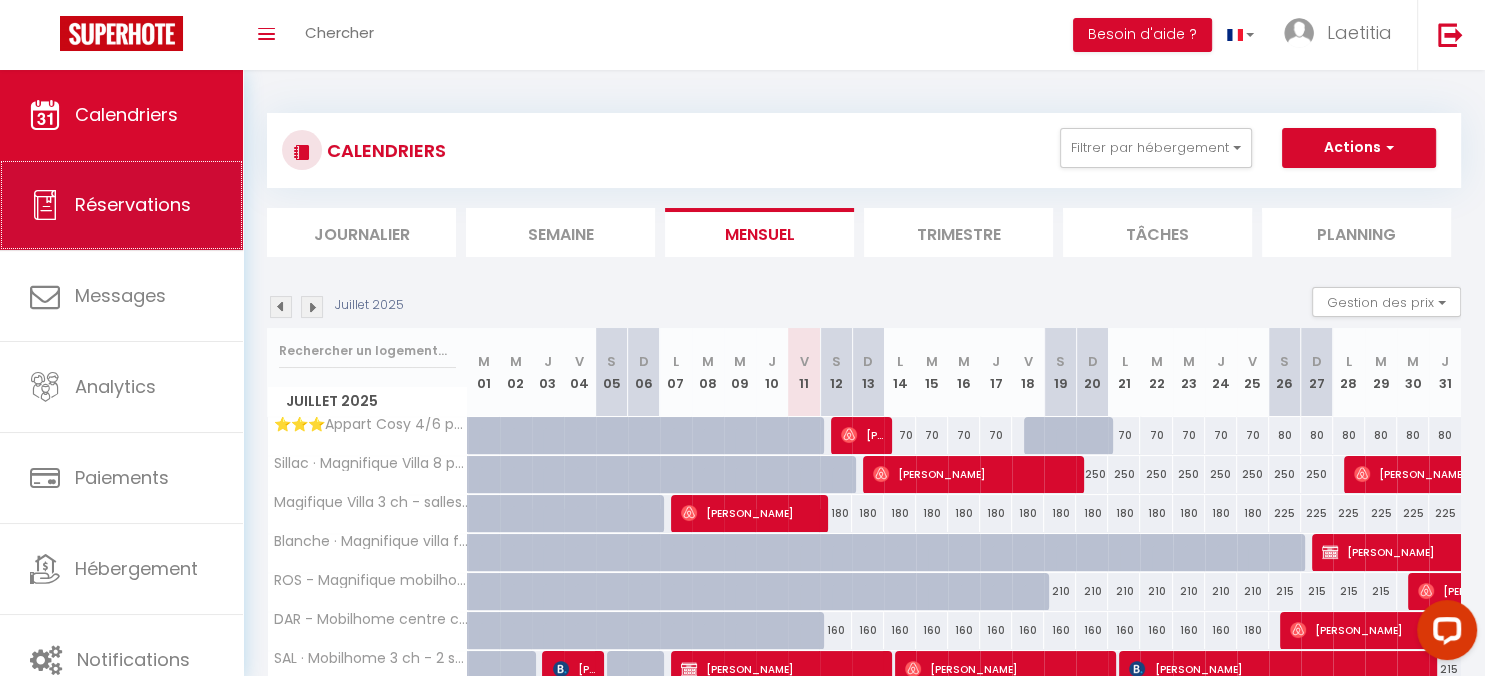 click on "Réservations" at bounding box center [133, 204] 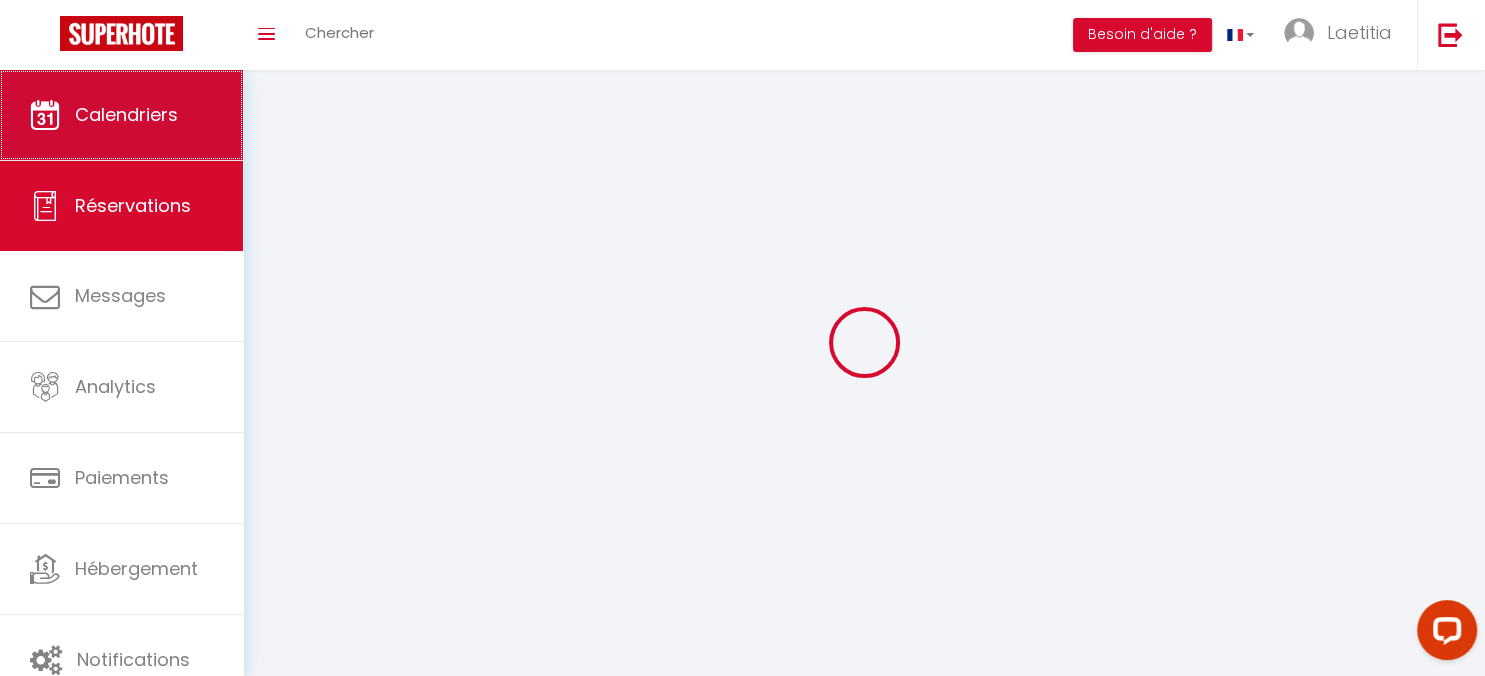 click on "Calendriers" at bounding box center [126, 114] 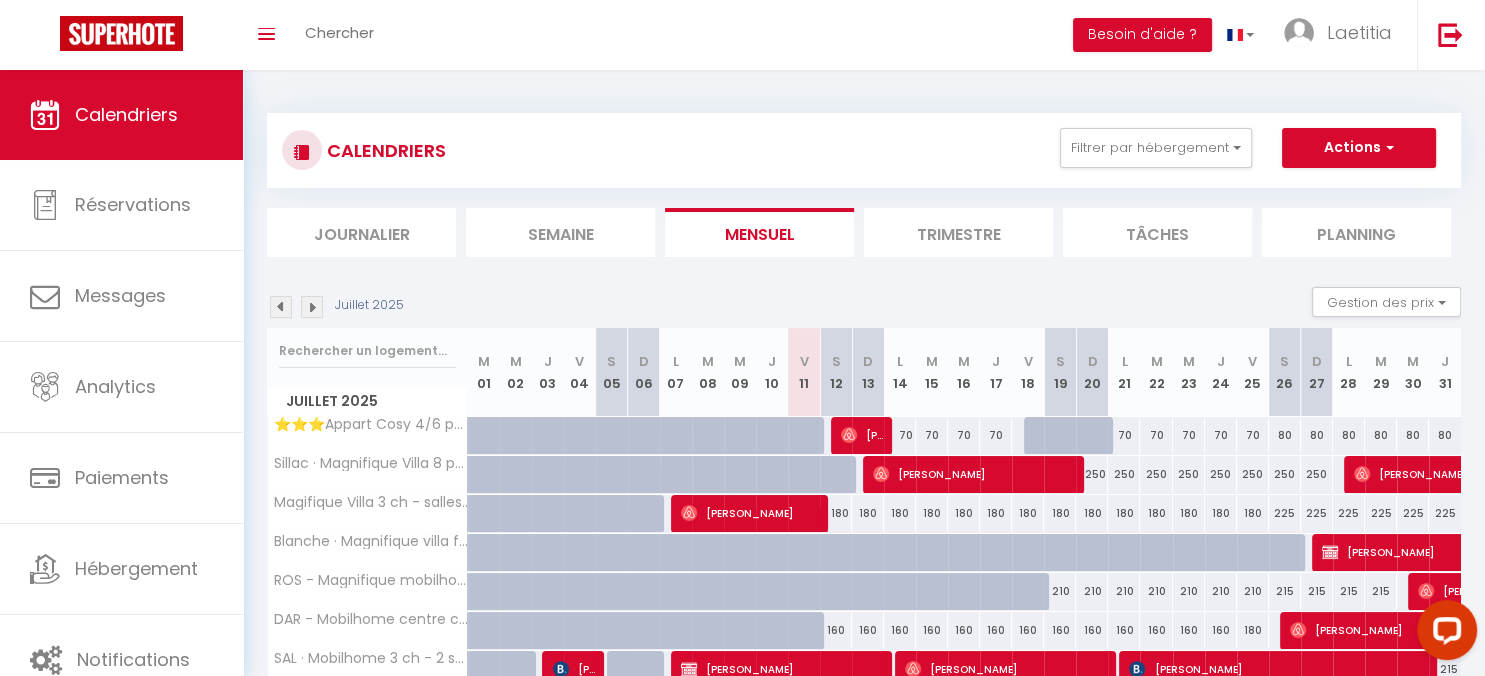 click on "70" at bounding box center (932, 435) 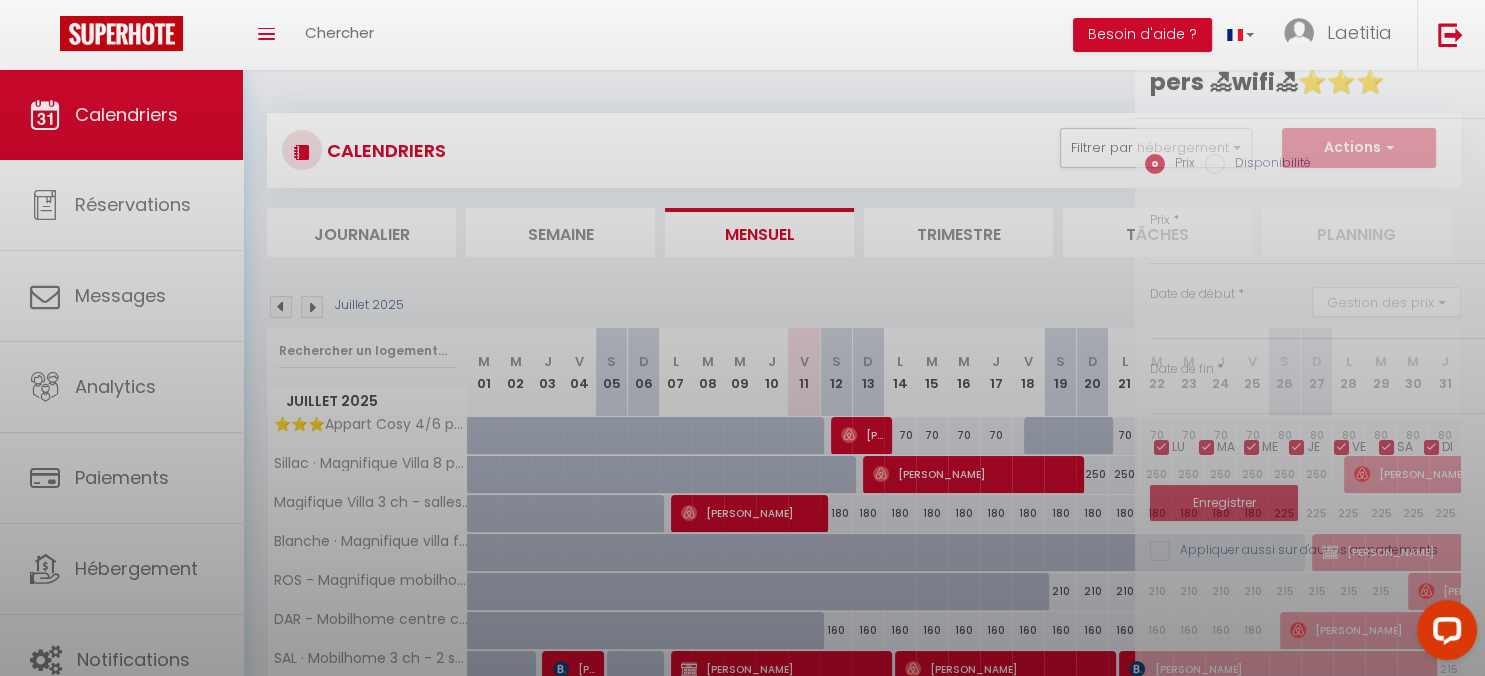 type on "70" 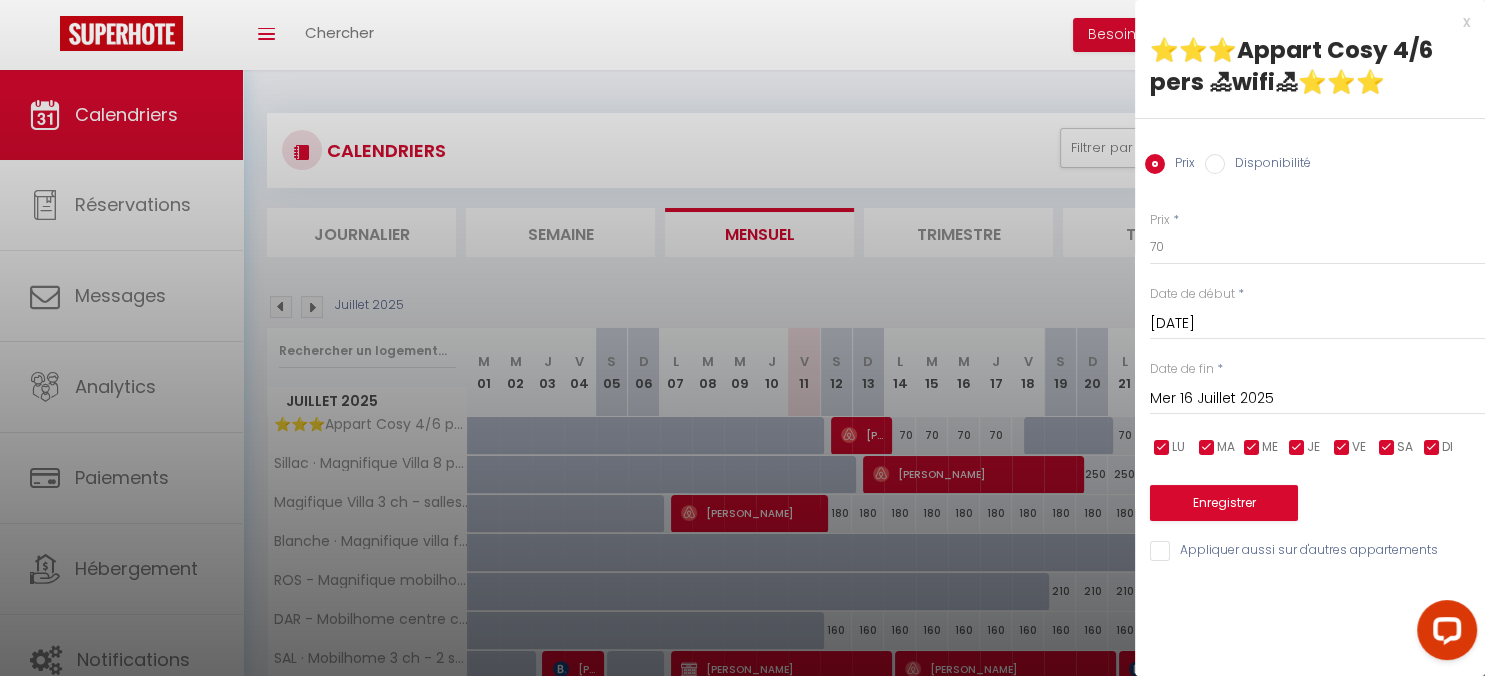 click on "Disponibilité" at bounding box center (1215, 164) 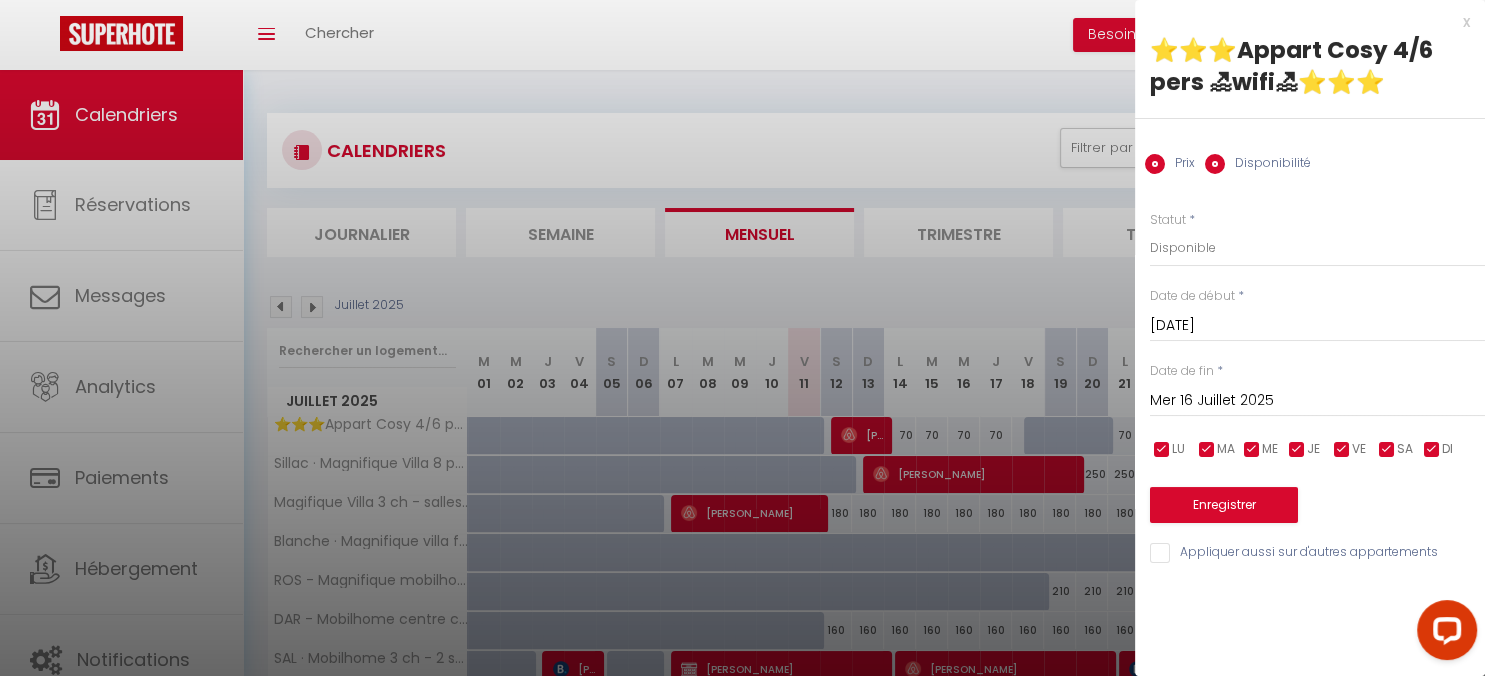 radio on "false" 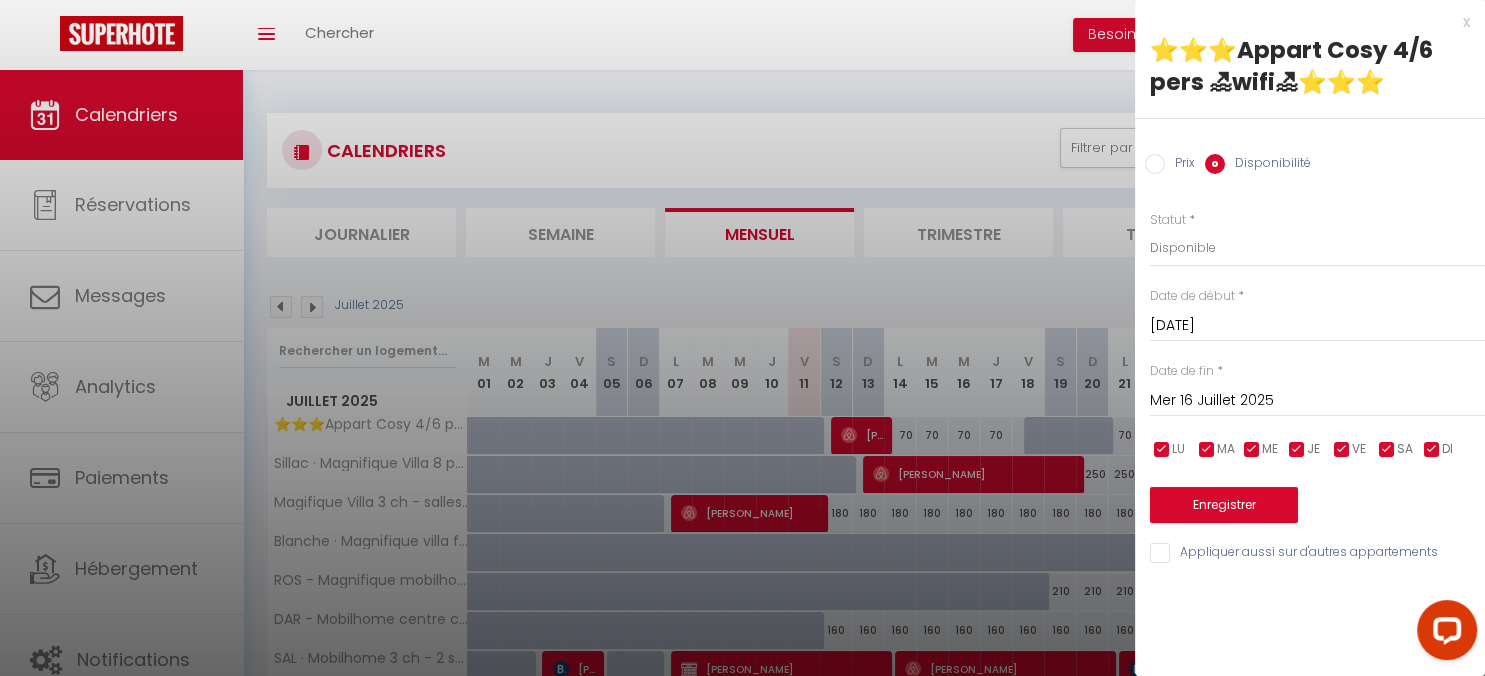 click on "Mer 16 Juillet 2025" at bounding box center (1317, 401) 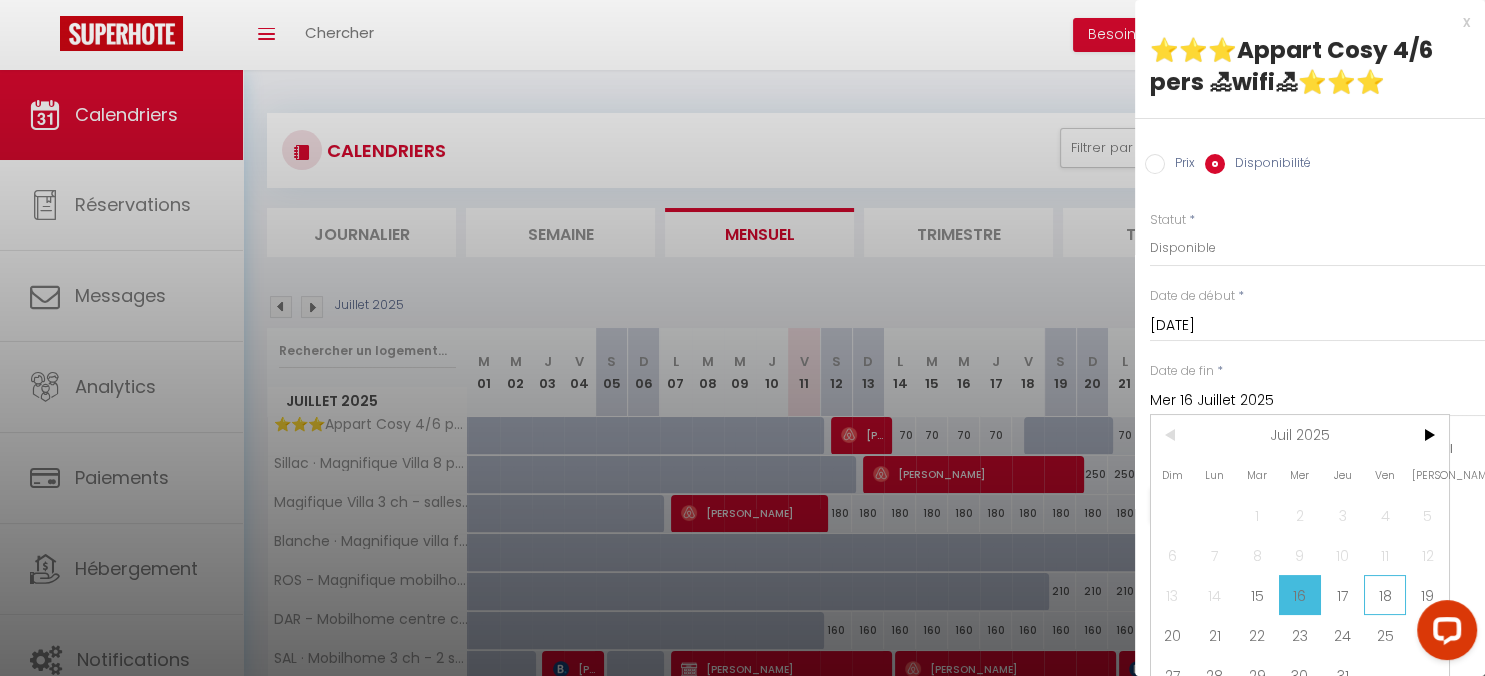 click on "18" at bounding box center [1385, 595] 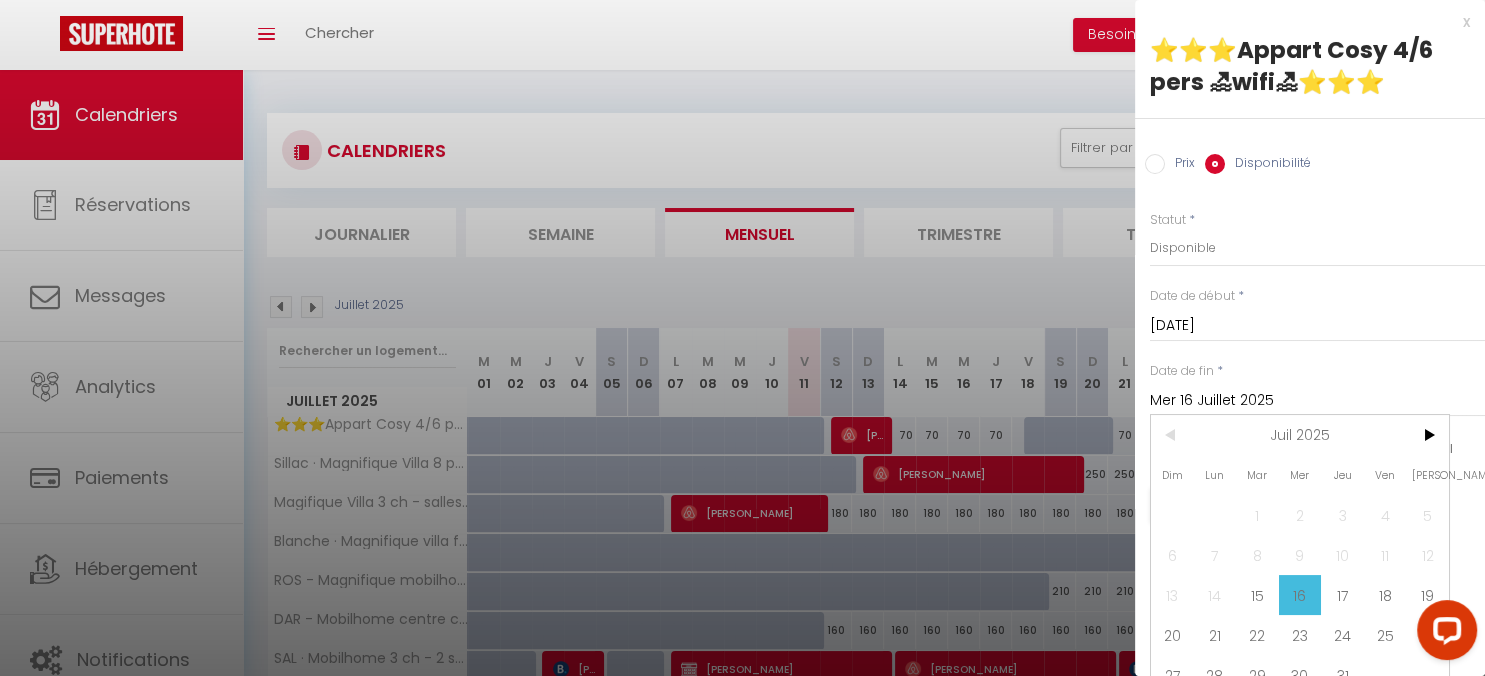 type on "Ven 18 Juillet 2025" 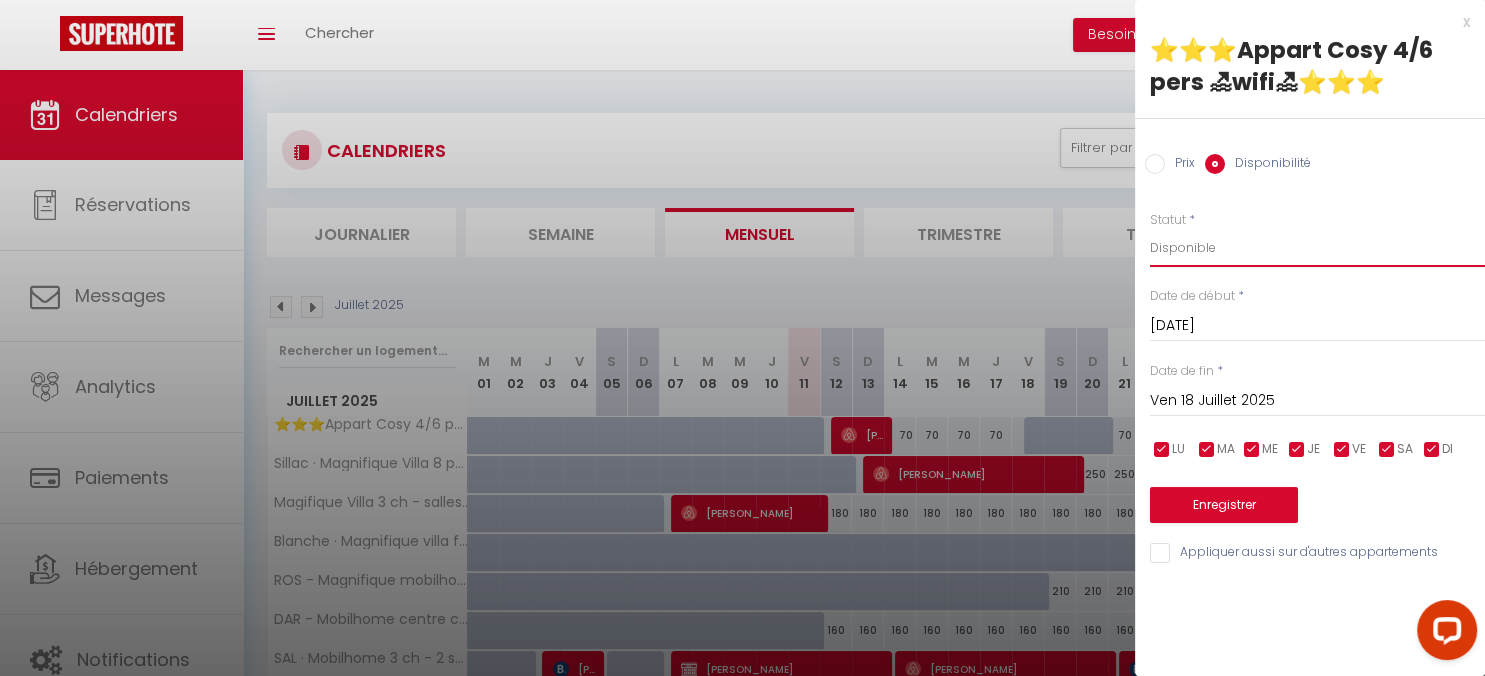select on "0" 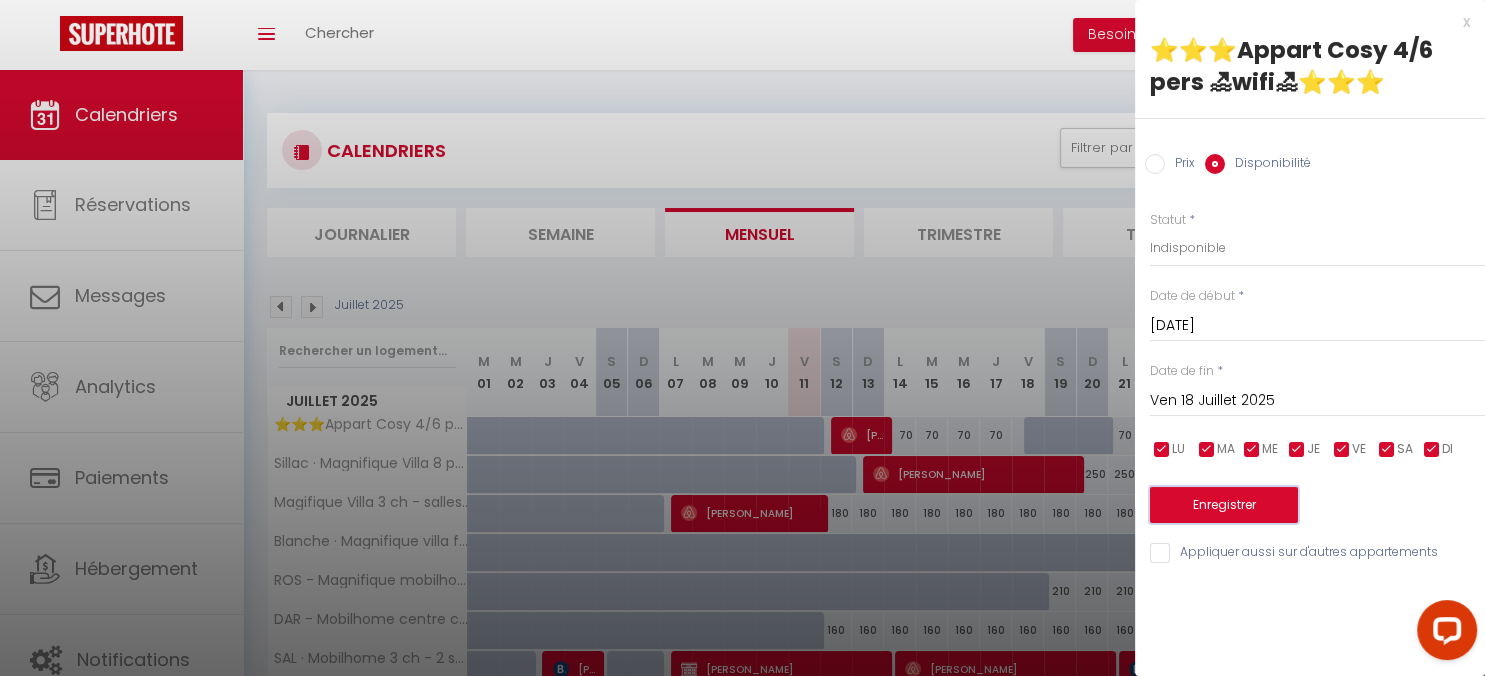 click on "Enregistrer" at bounding box center [1224, 505] 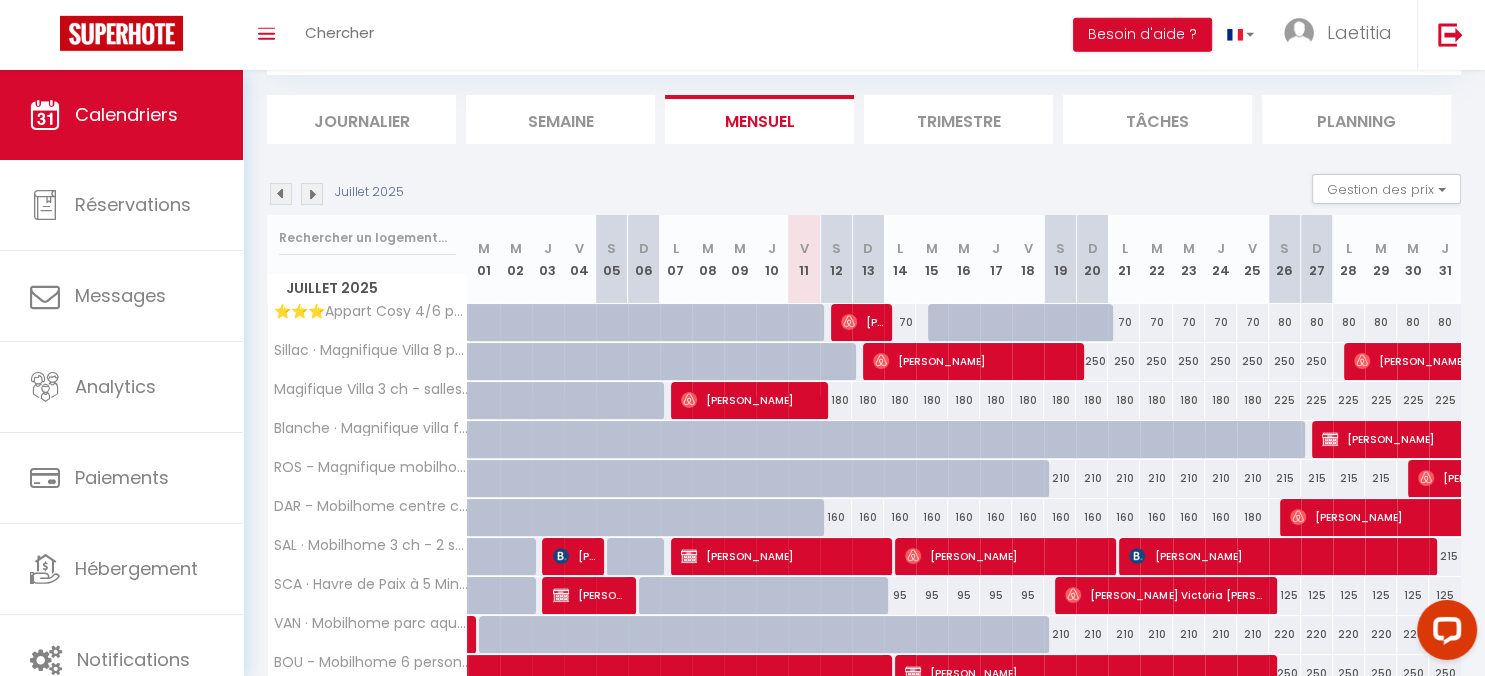 scroll, scrollTop: 211, scrollLeft: 0, axis: vertical 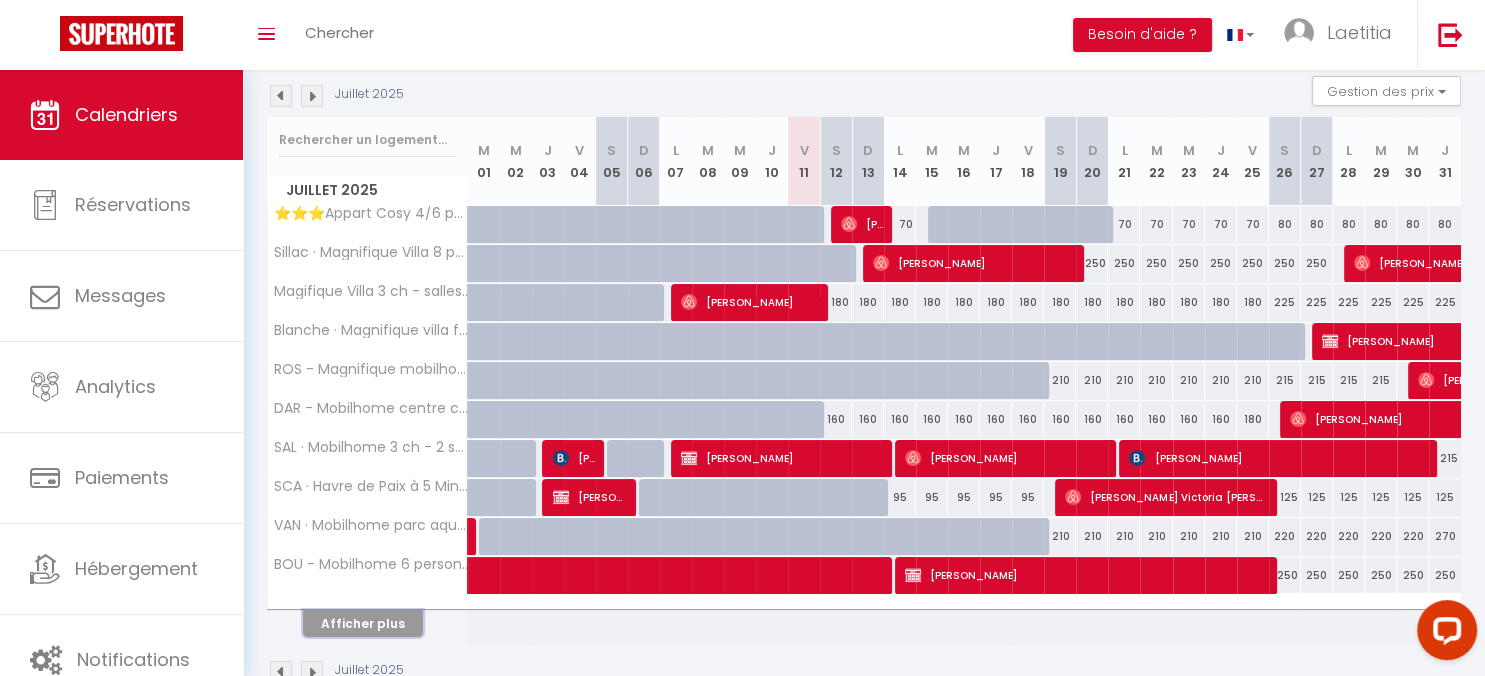 click on "Afficher plus" at bounding box center (363, 623) 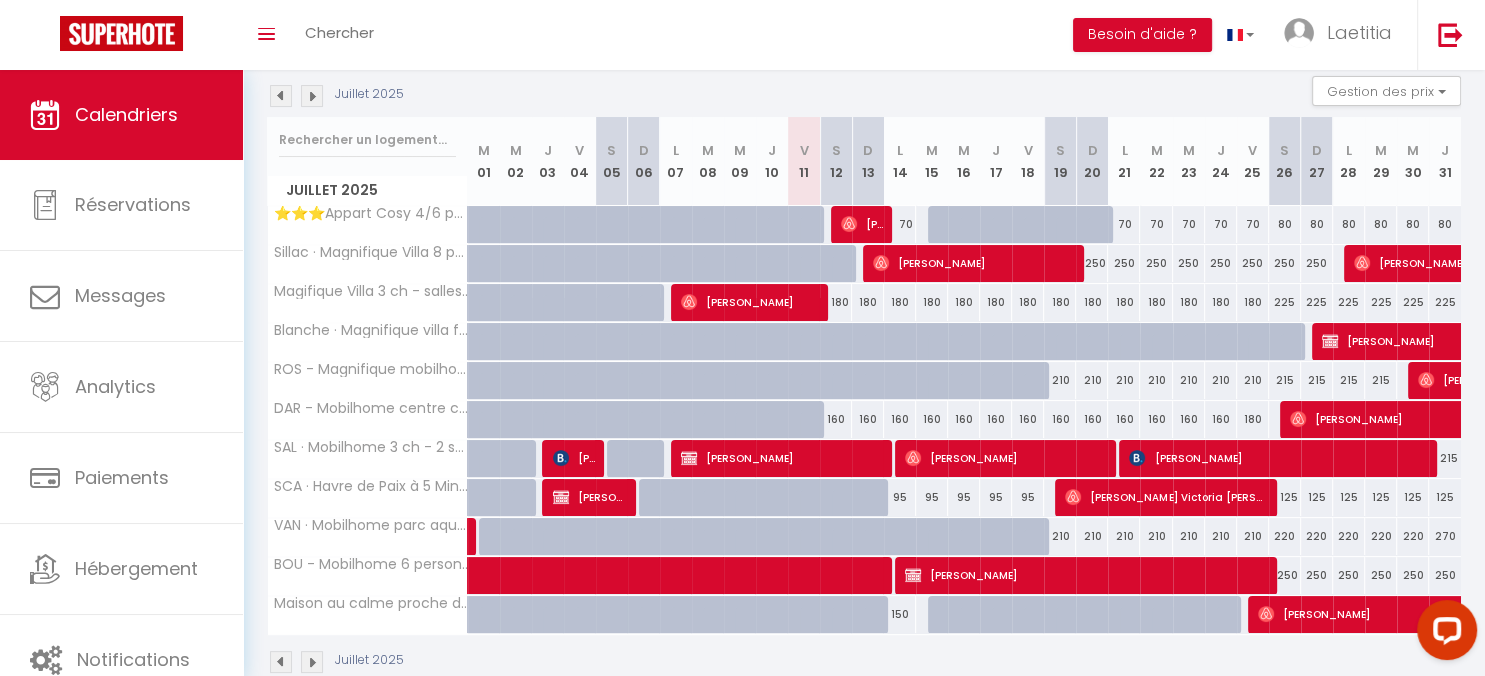 select 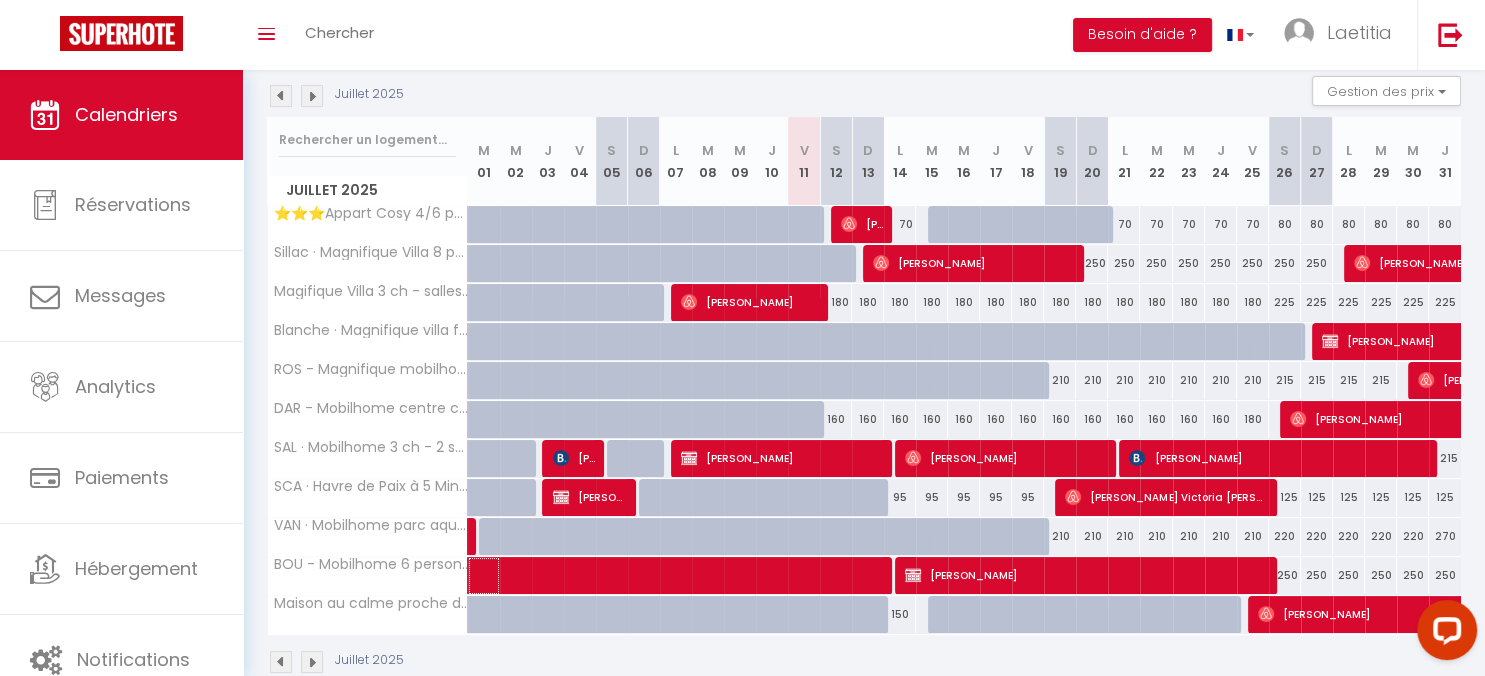 click at bounding box center [788, 576] 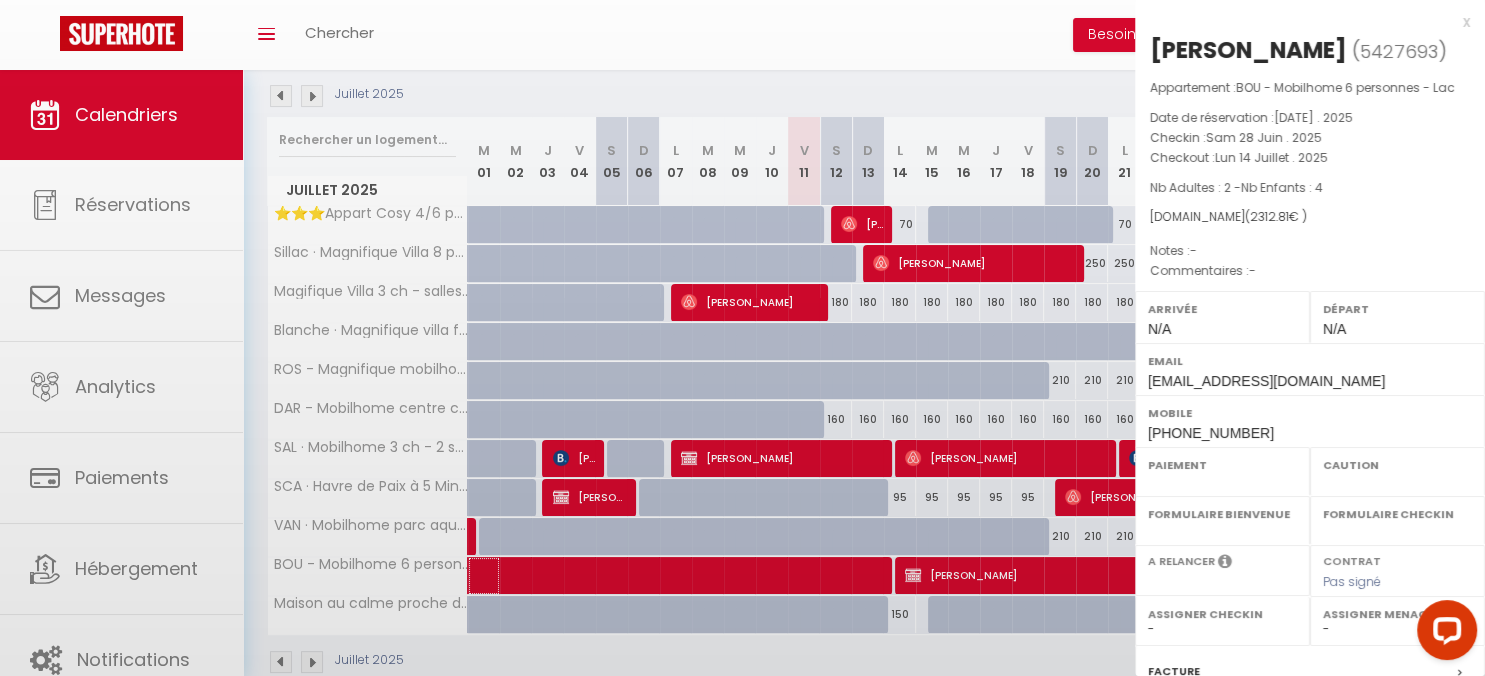 select on "OK" 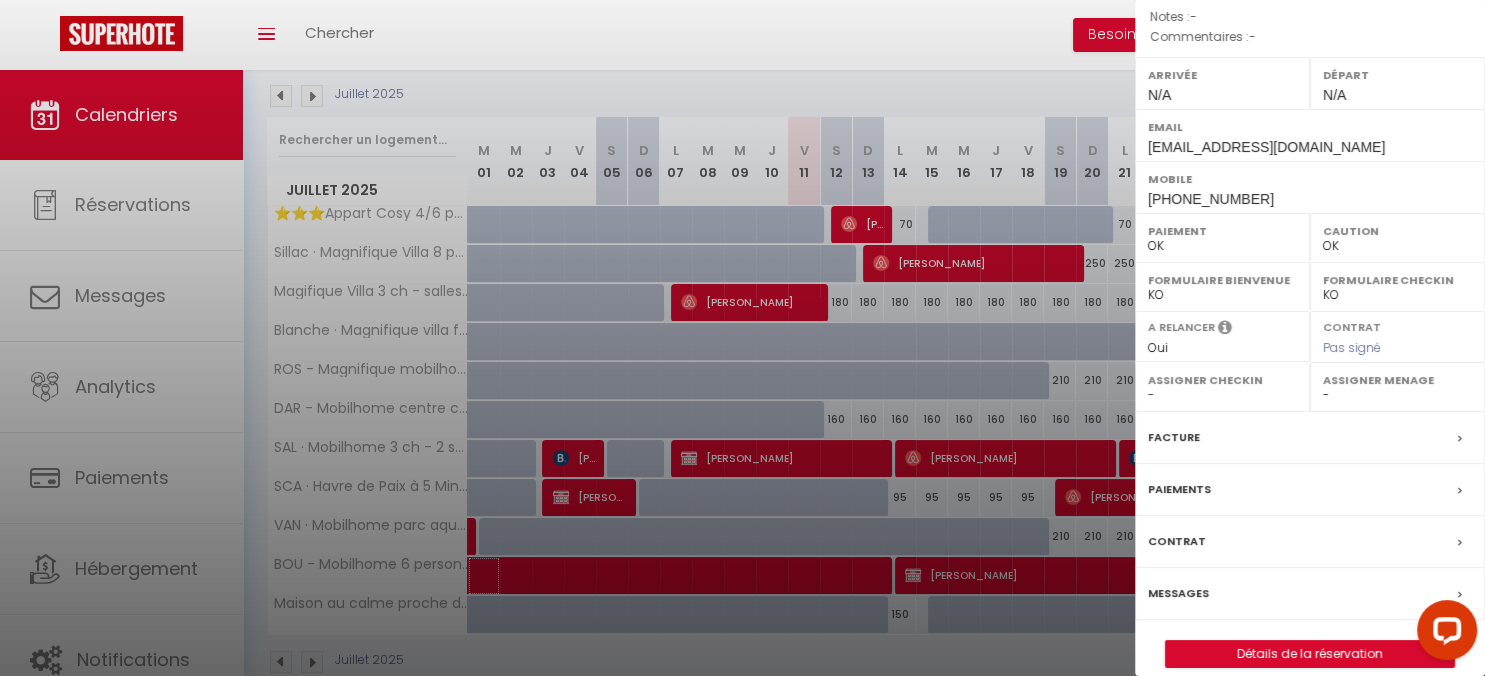 scroll, scrollTop: 253, scrollLeft: 0, axis: vertical 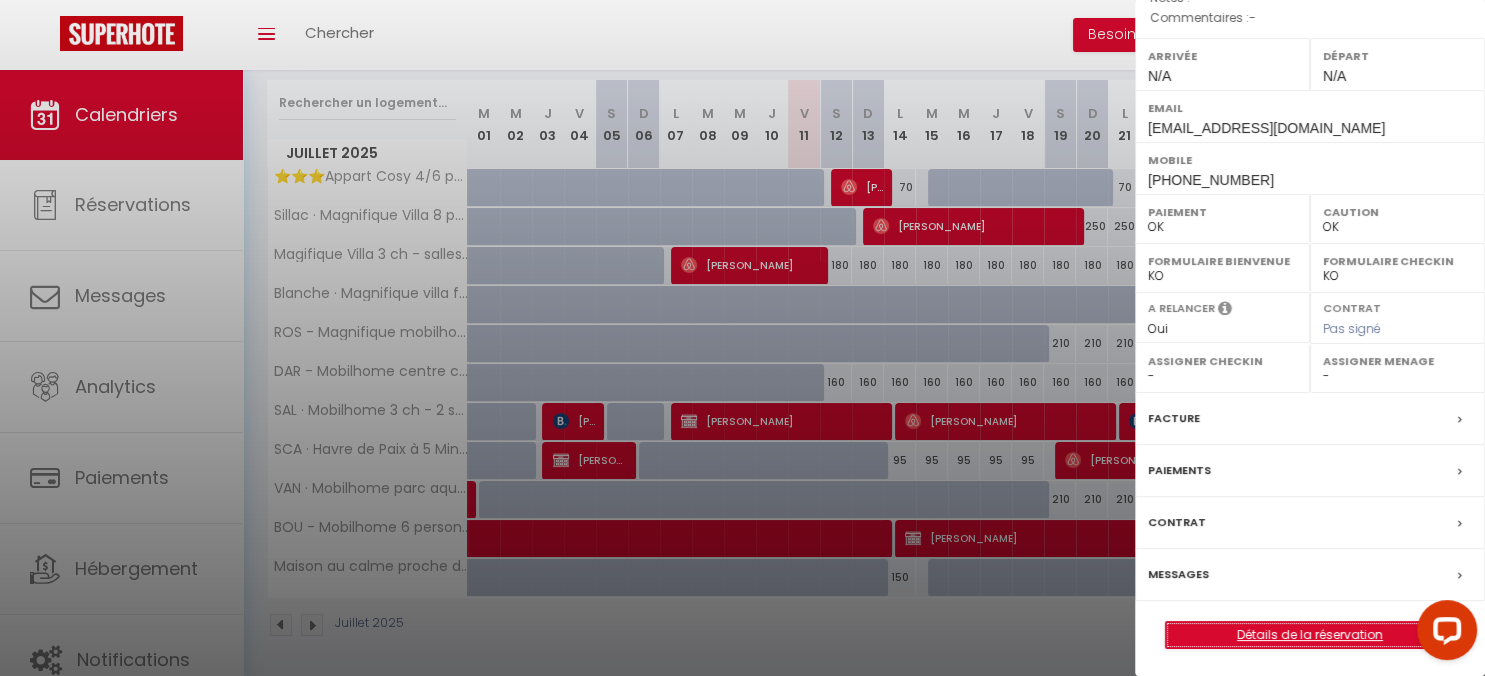 click on "Détails de la réservation" at bounding box center [1310, 635] 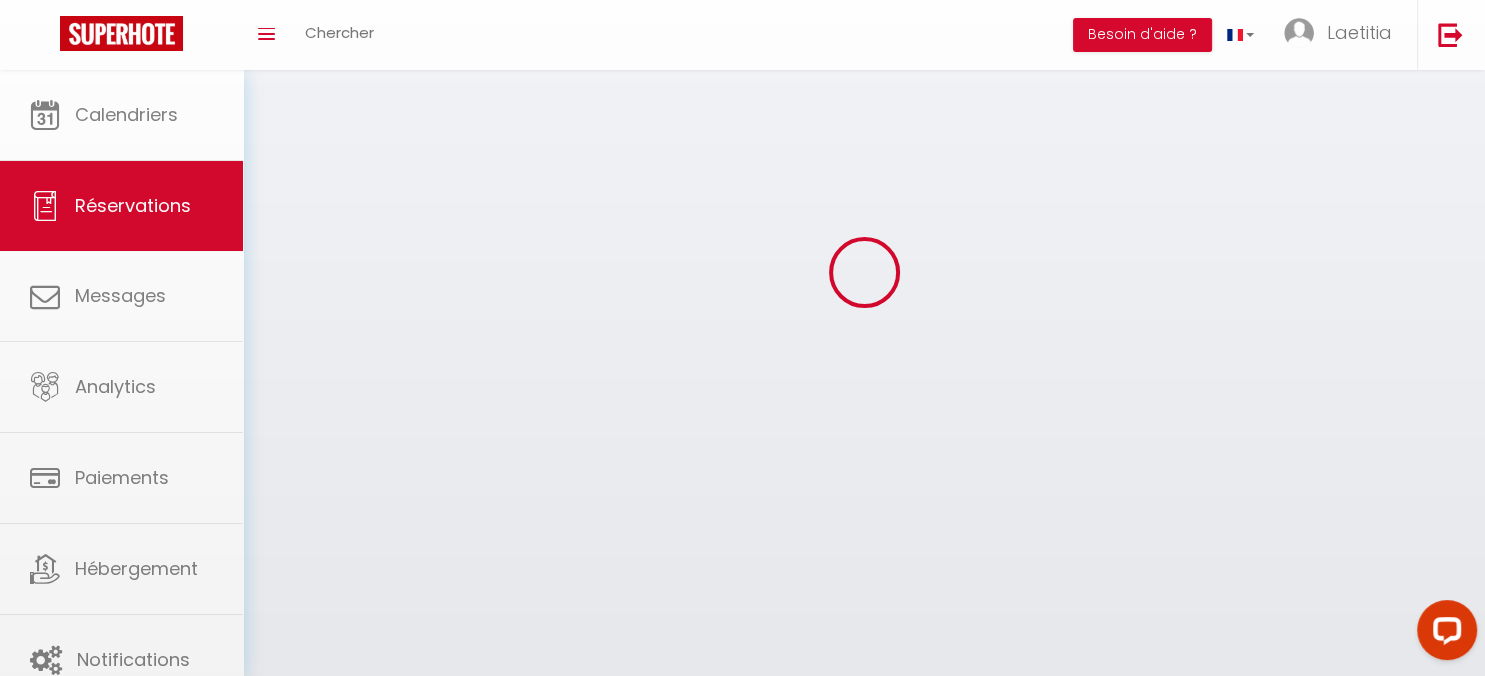 scroll, scrollTop: 0, scrollLeft: 0, axis: both 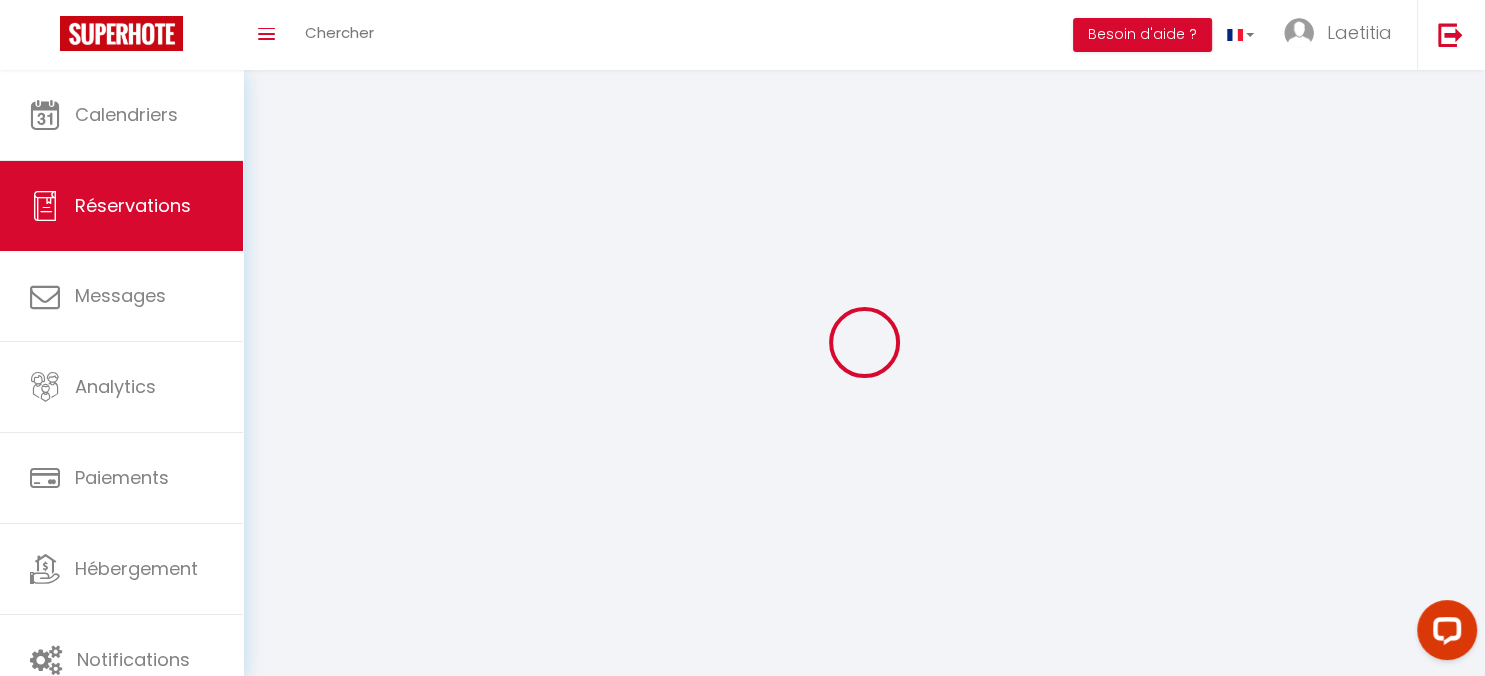 type on "[PERSON_NAME]" 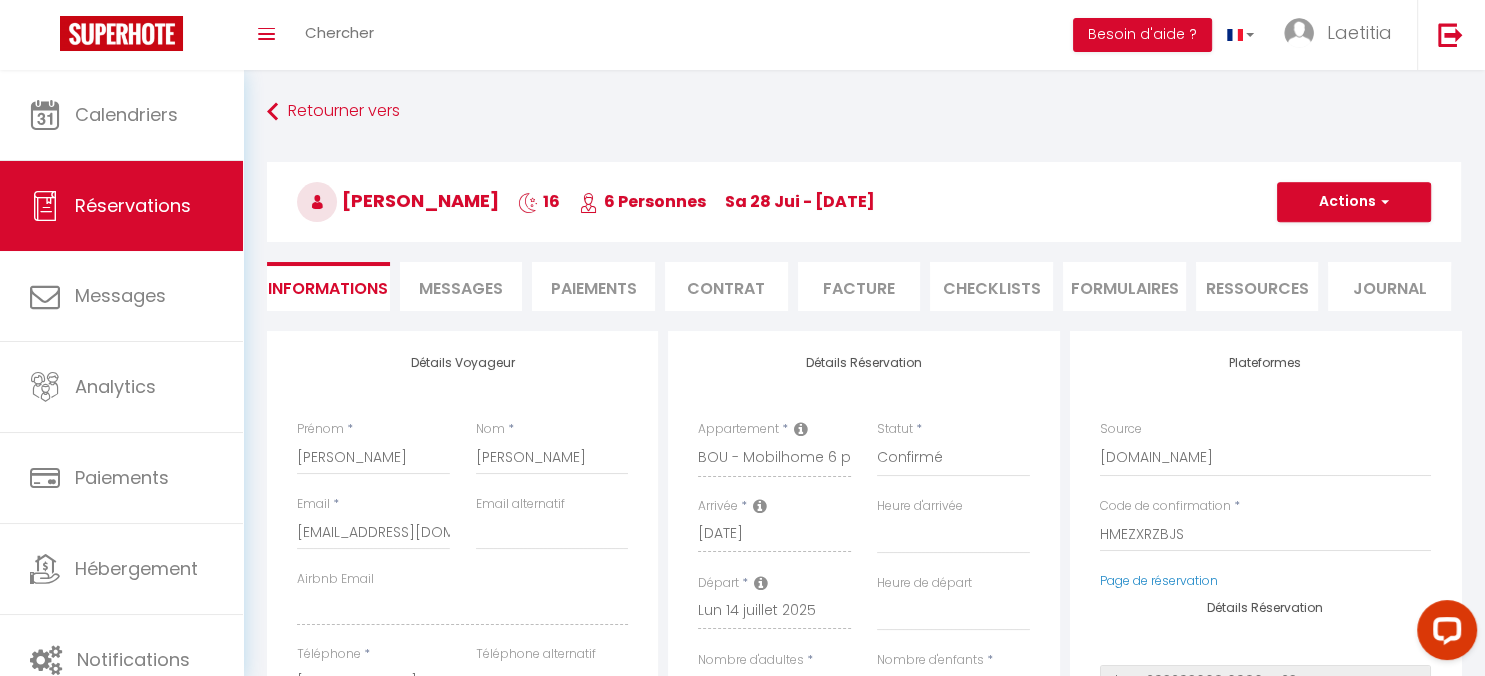 select 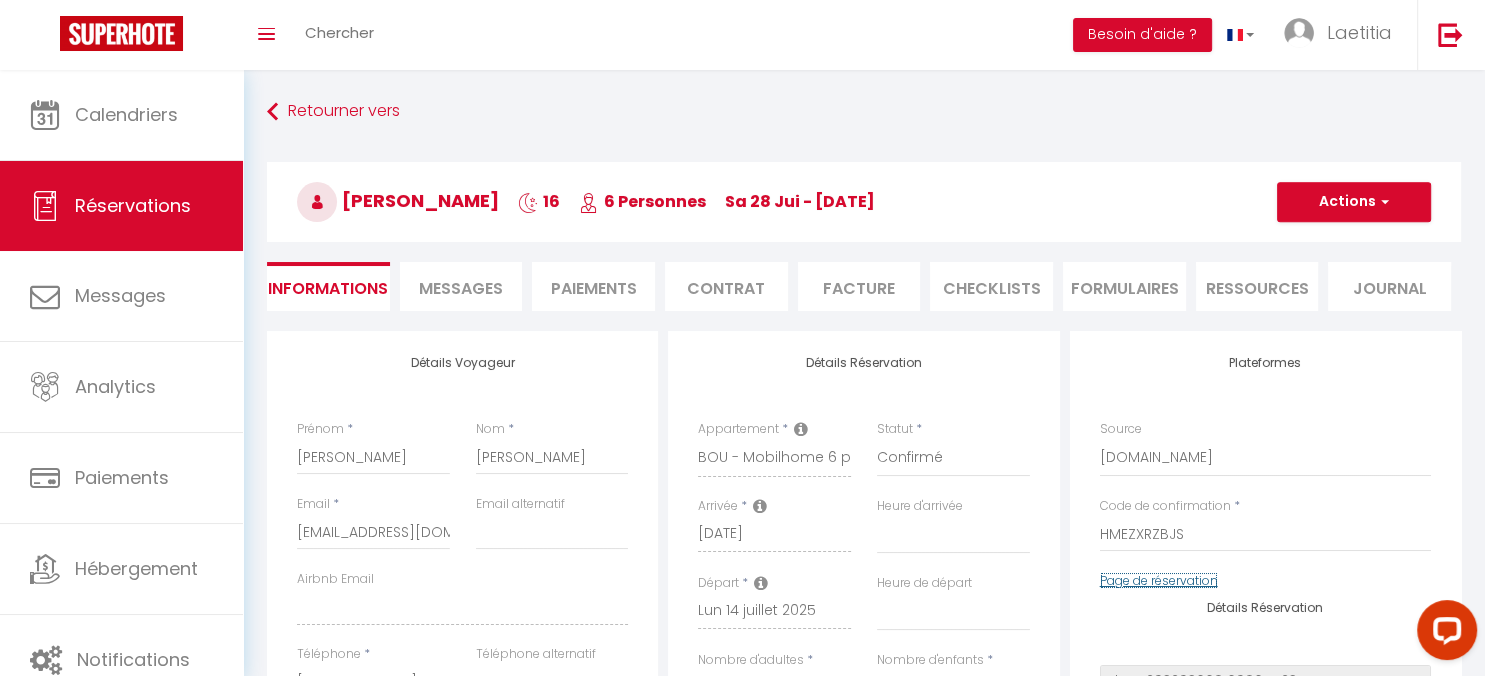click on "Page de réservation" at bounding box center [1159, 580] 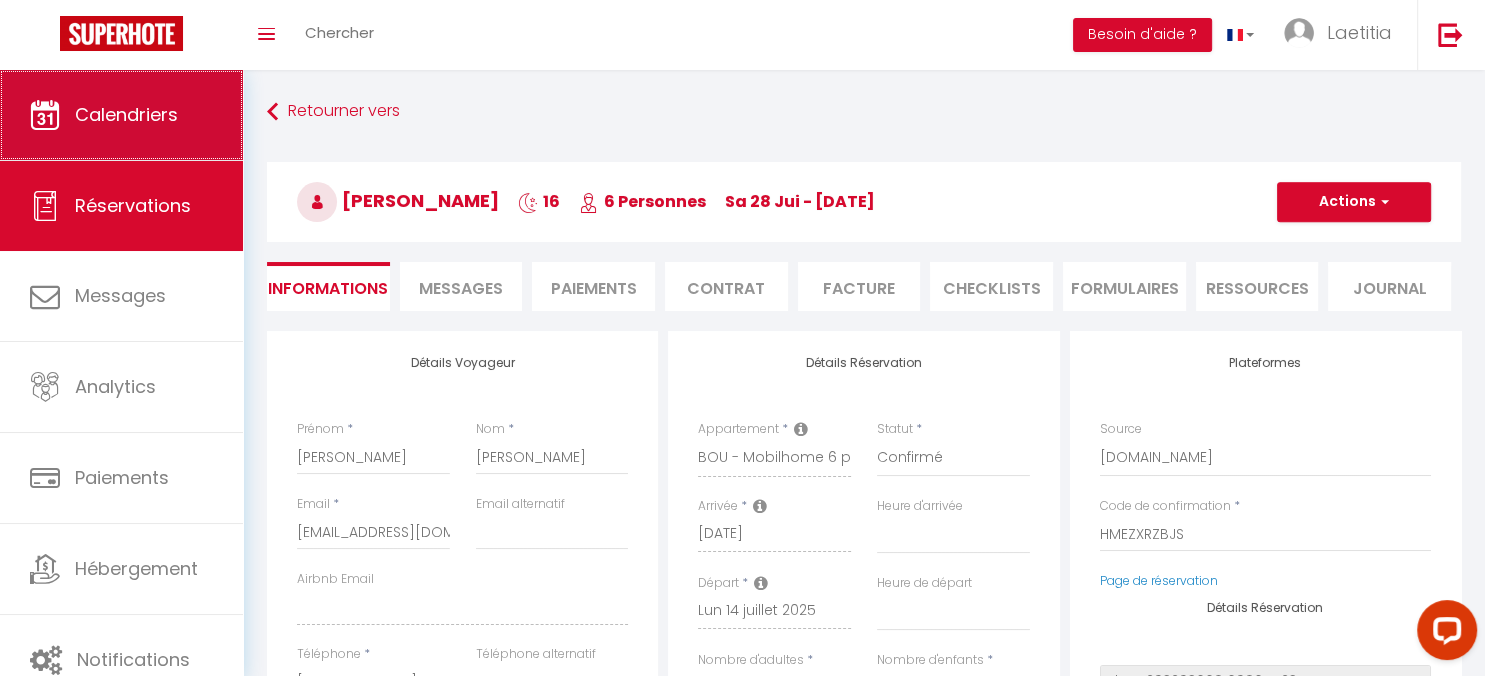 click on "Calendriers" at bounding box center (126, 114) 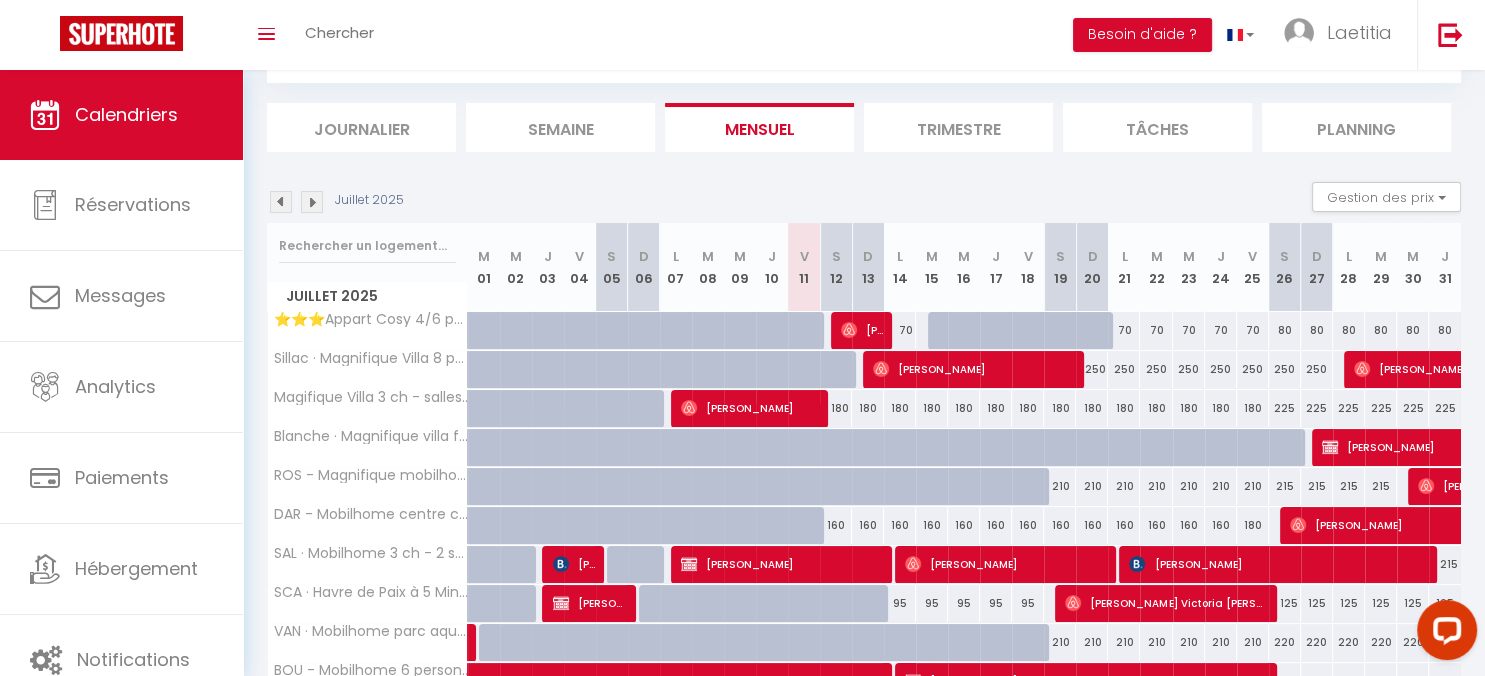 scroll, scrollTop: 211, scrollLeft: 0, axis: vertical 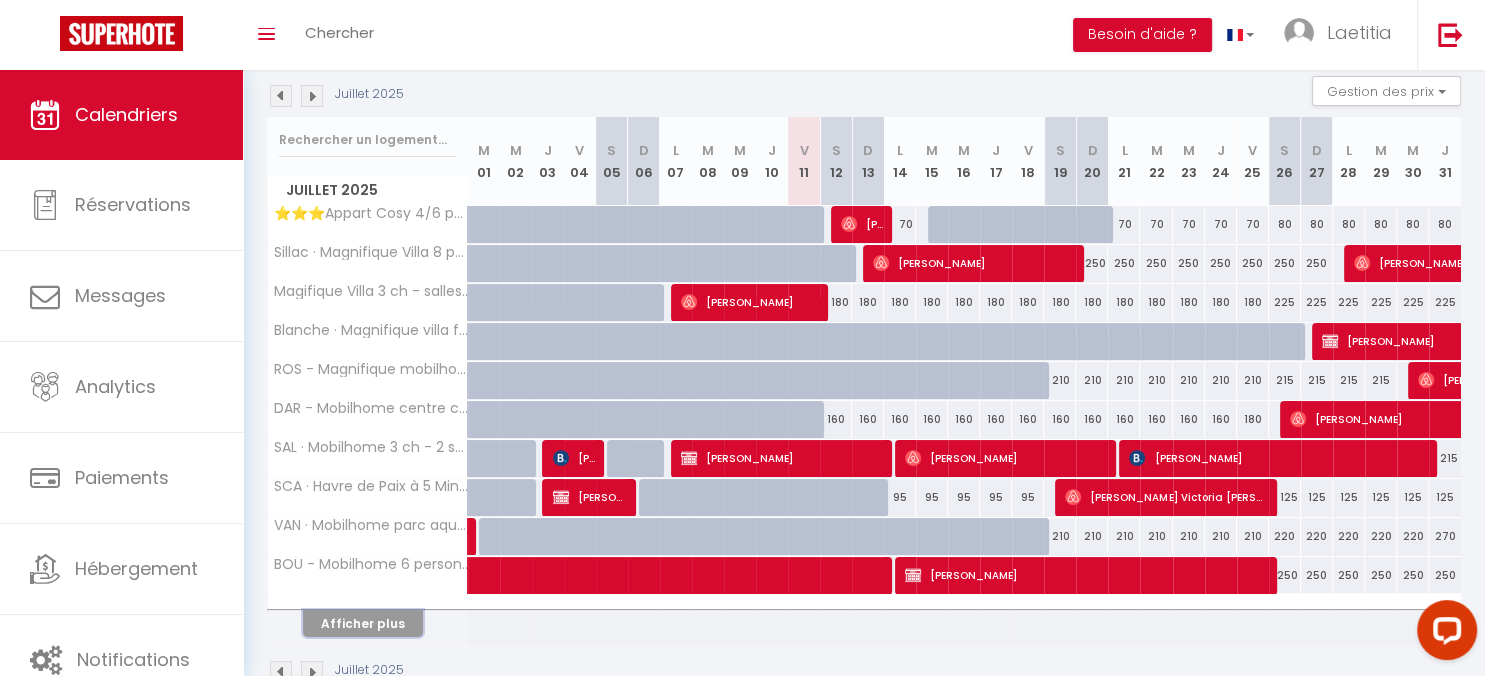 click on "Afficher plus" at bounding box center (363, 623) 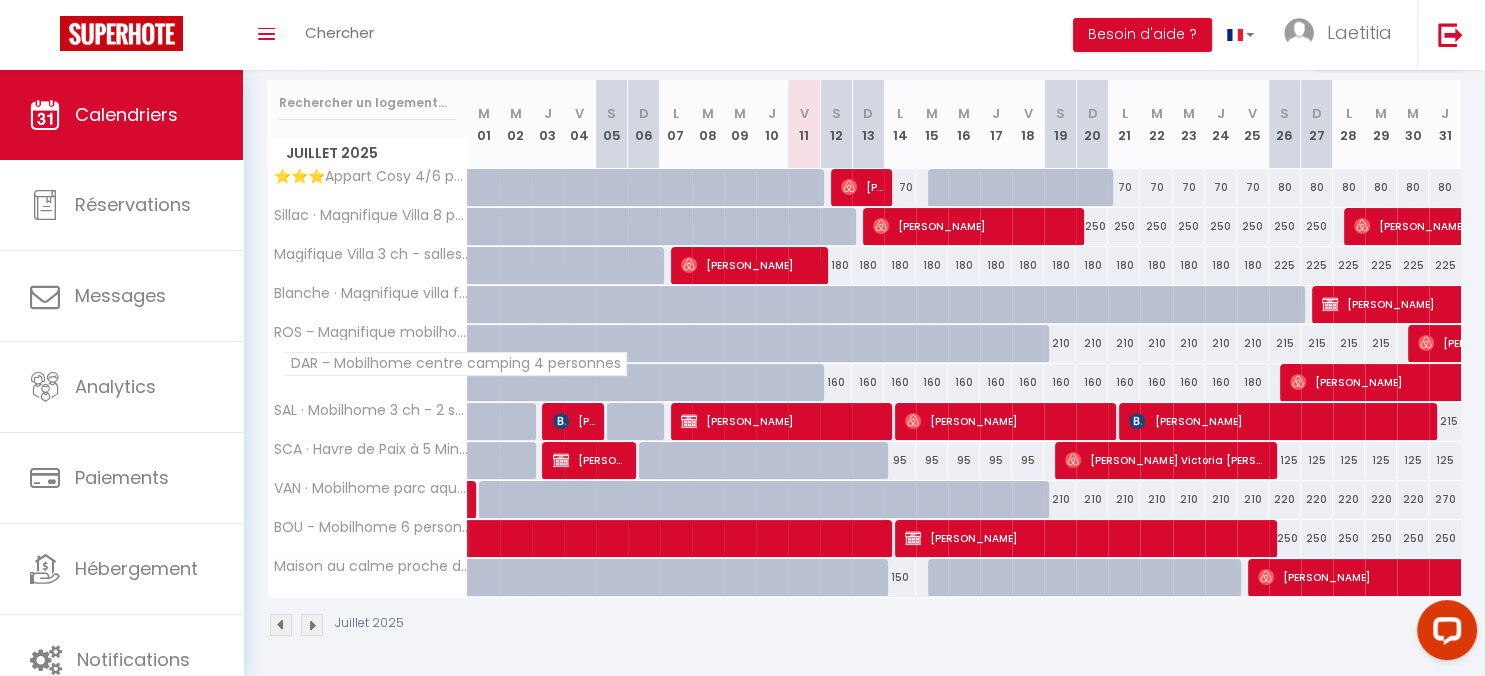 scroll, scrollTop: 0, scrollLeft: 0, axis: both 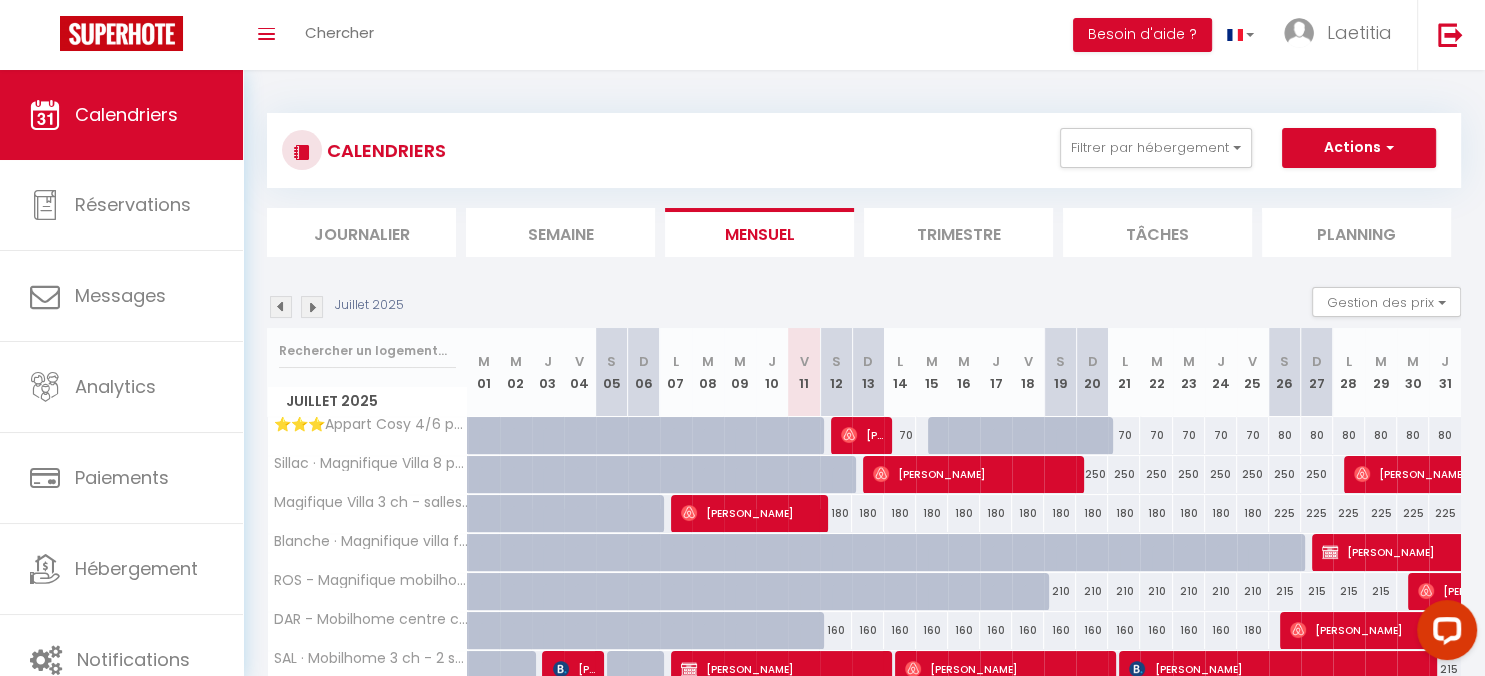 click at bounding box center [312, 307] 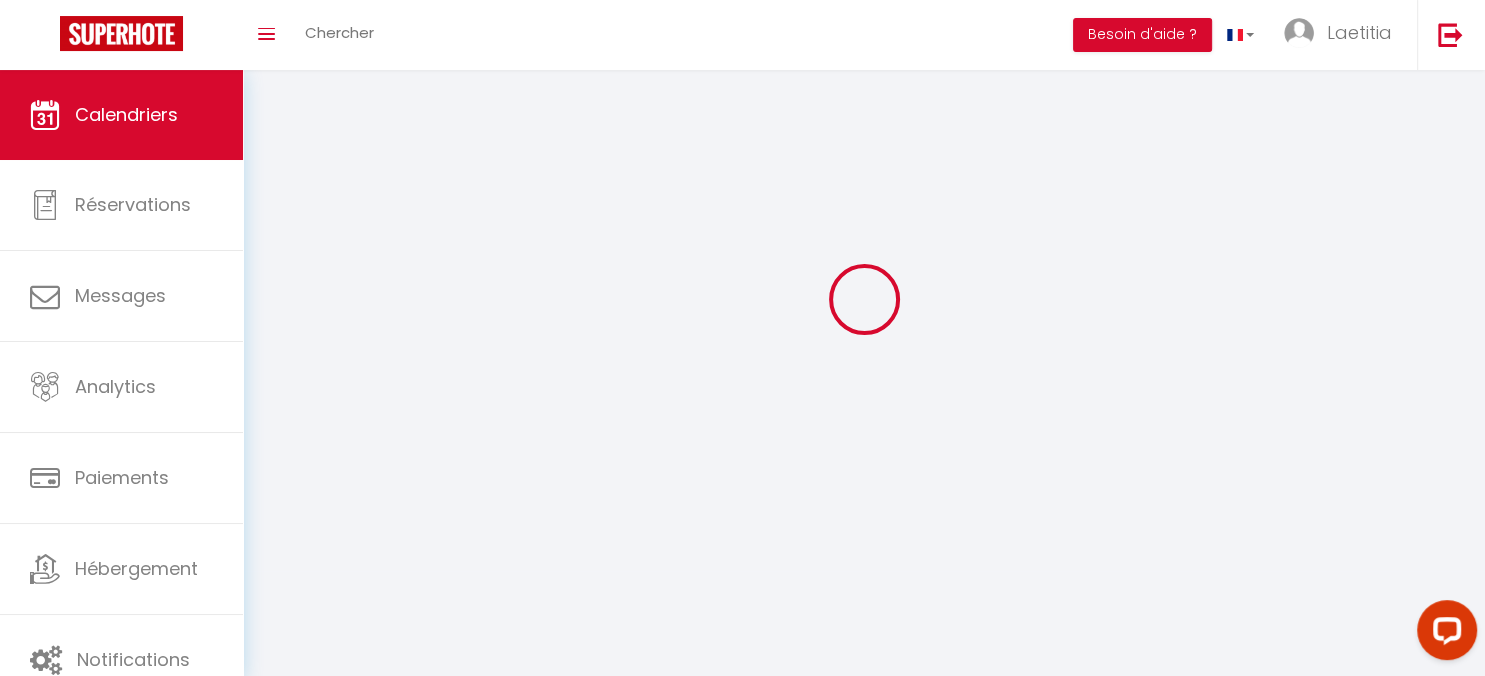 scroll, scrollTop: 70, scrollLeft: 0, axis: vertical 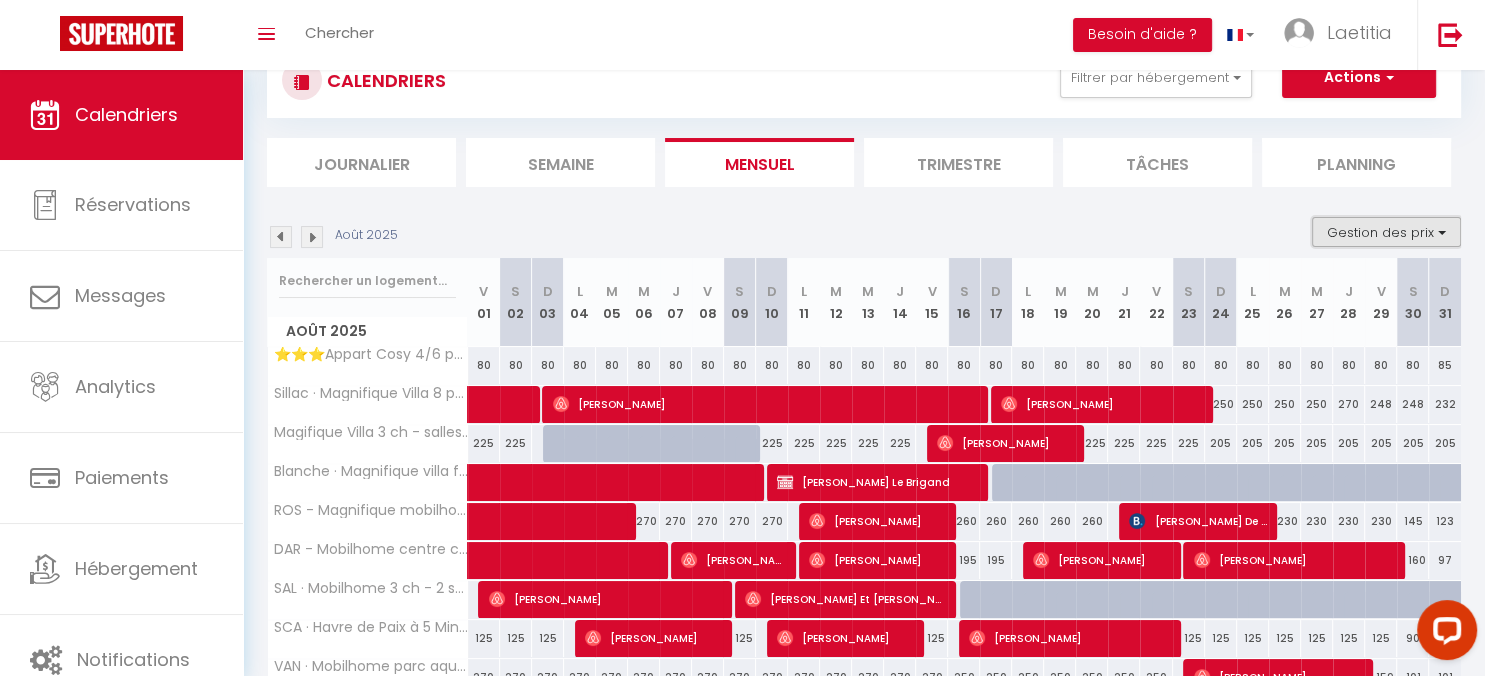 click on "Gestion des prix" at bounding box center [1386, 232] 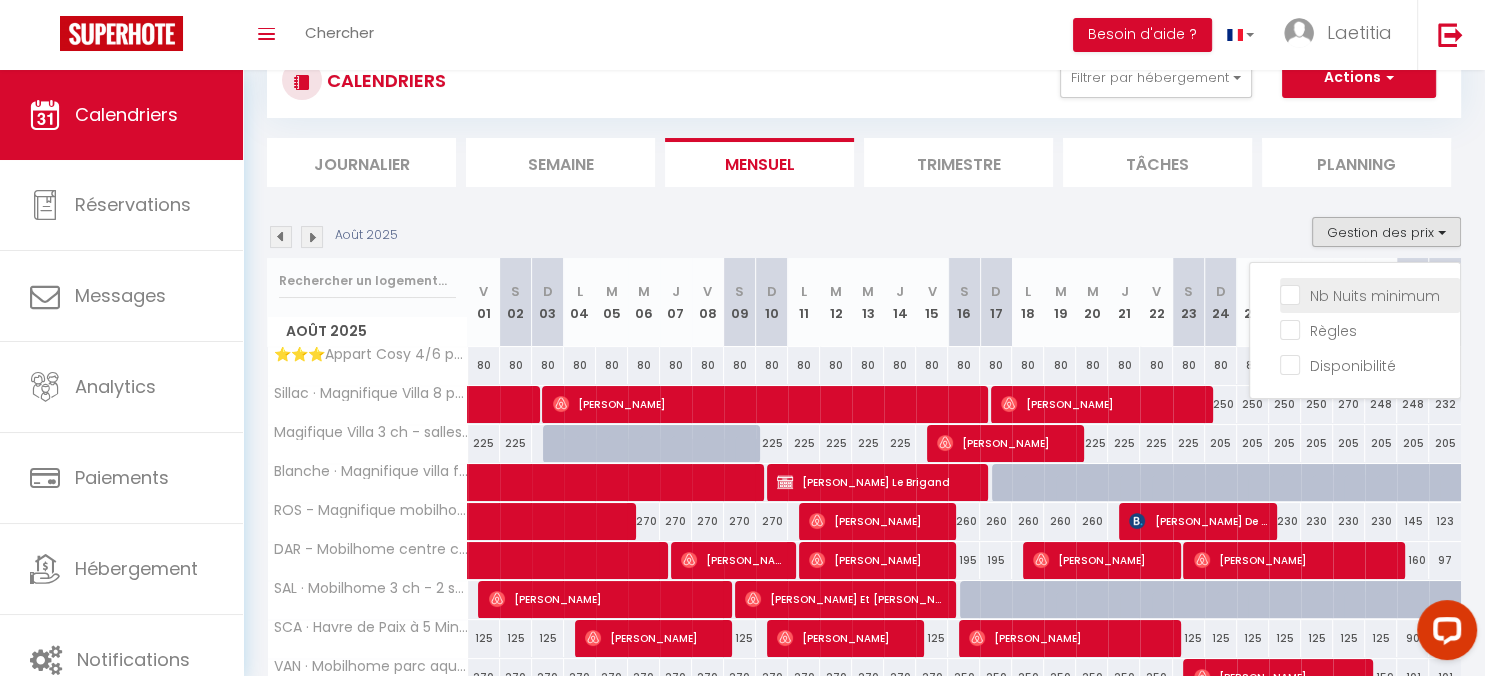 click on "Nb Nuits minimum" at bounding box center (1370, 294) 